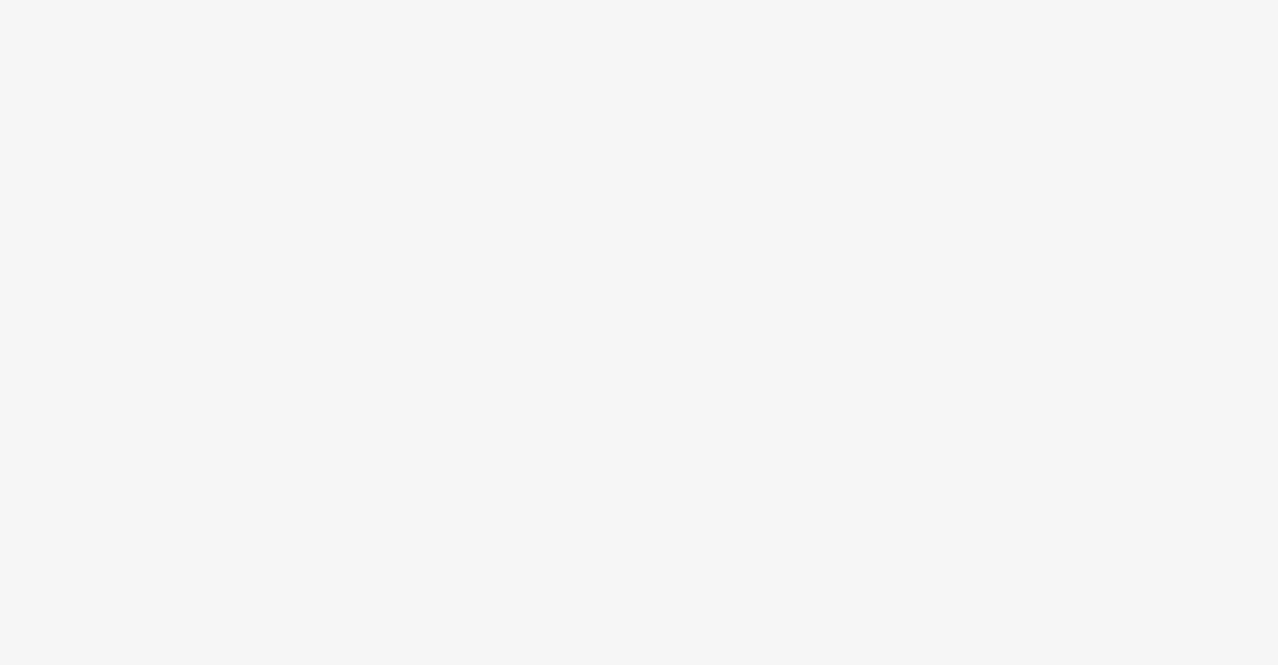 scroll, scrollTop: 0, scrollLeft: 0, axis: both 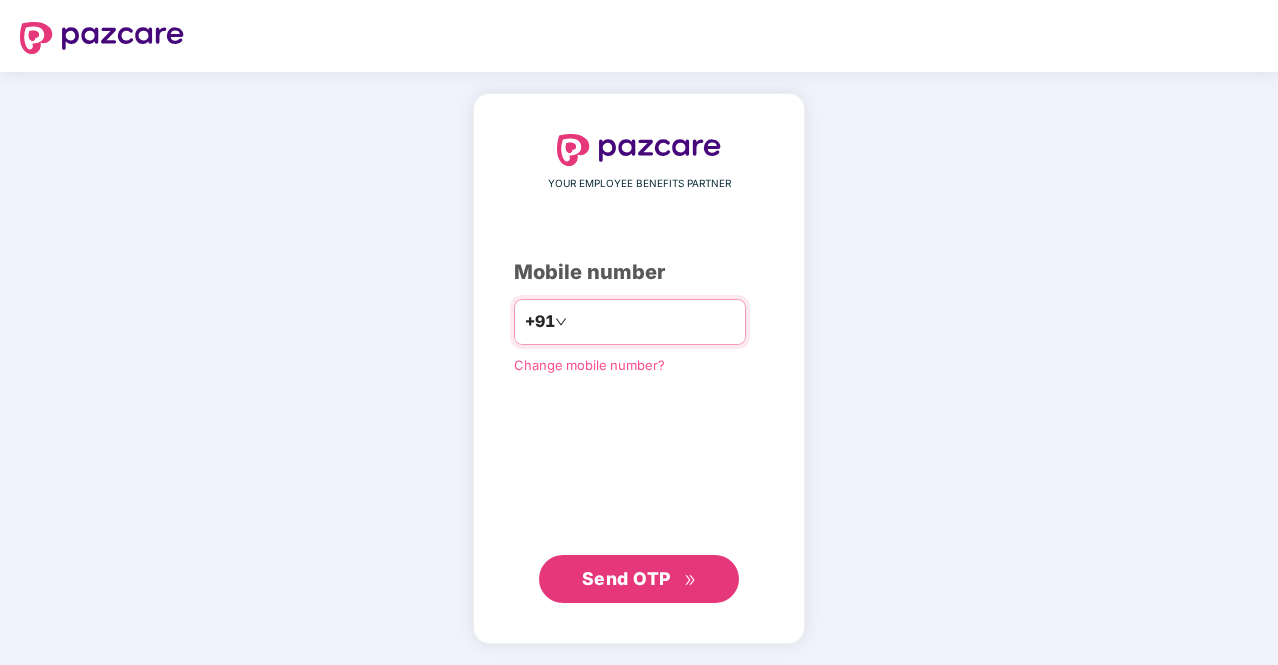 type on "**********" 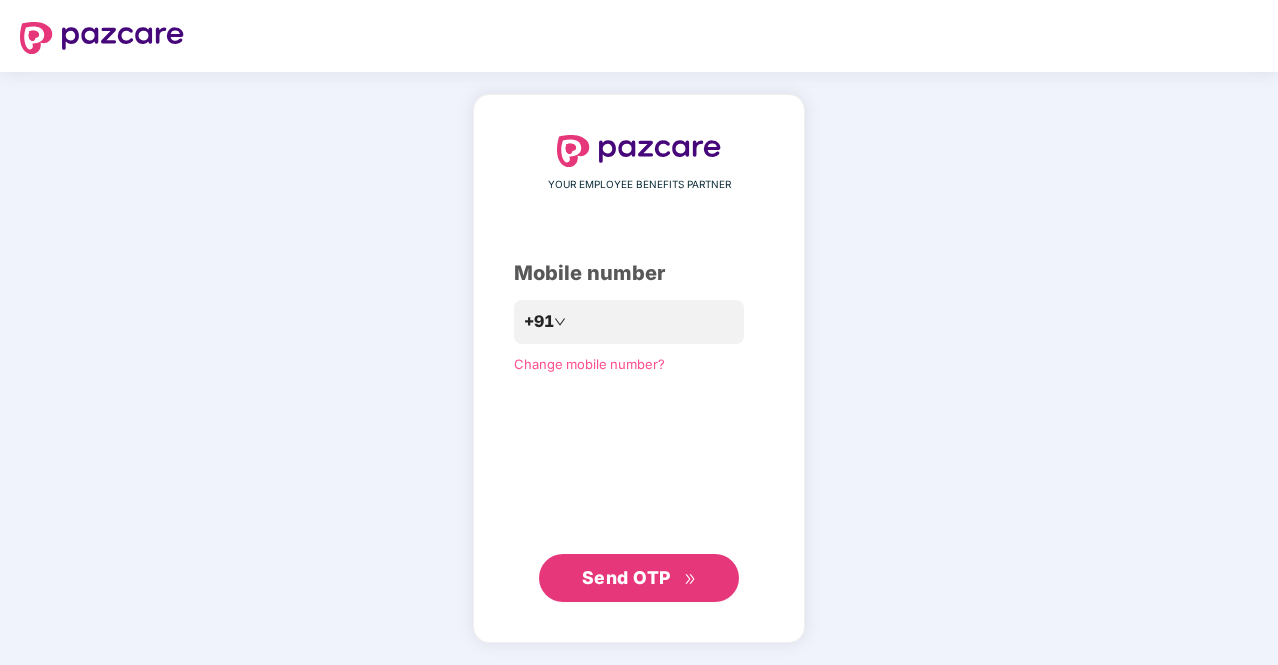 click on "Send OTP" at bounding box center [639, 578] 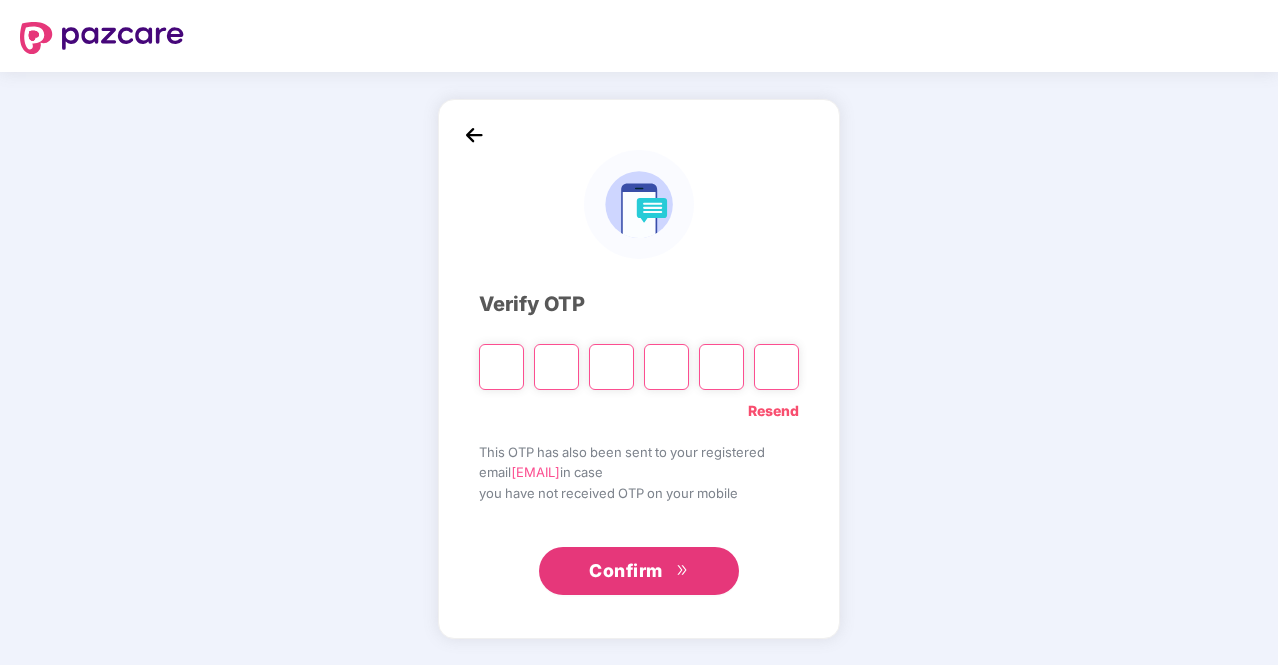 type on "*" 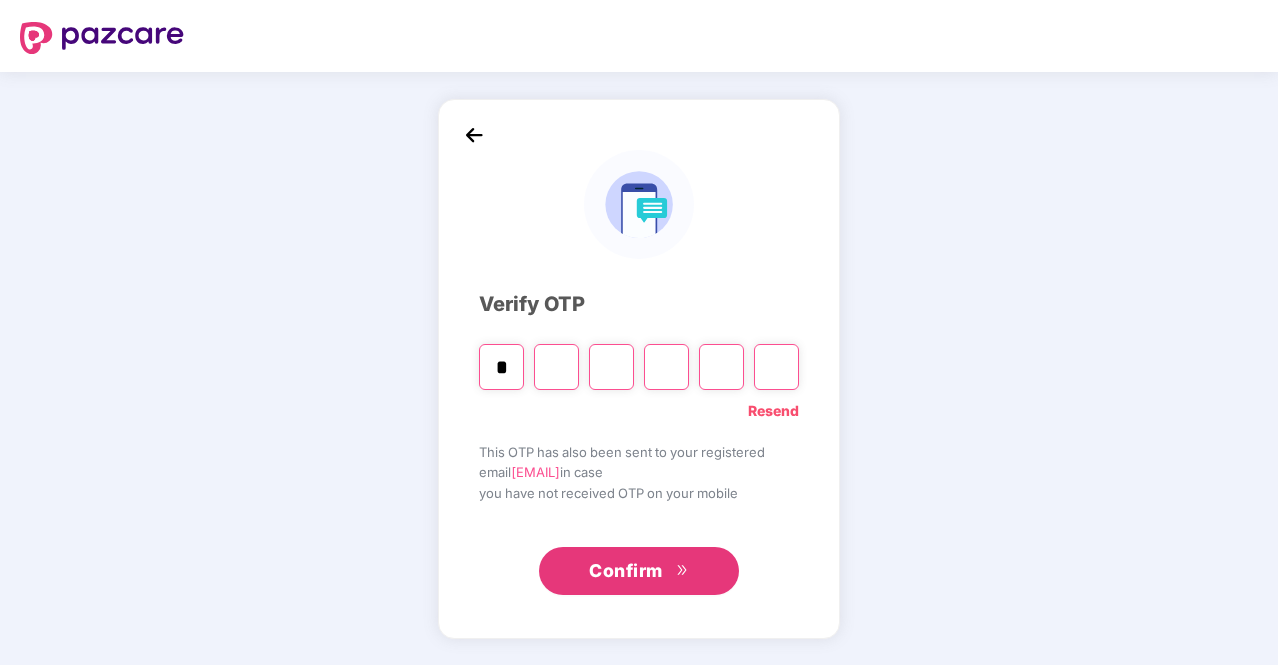 type on "*" 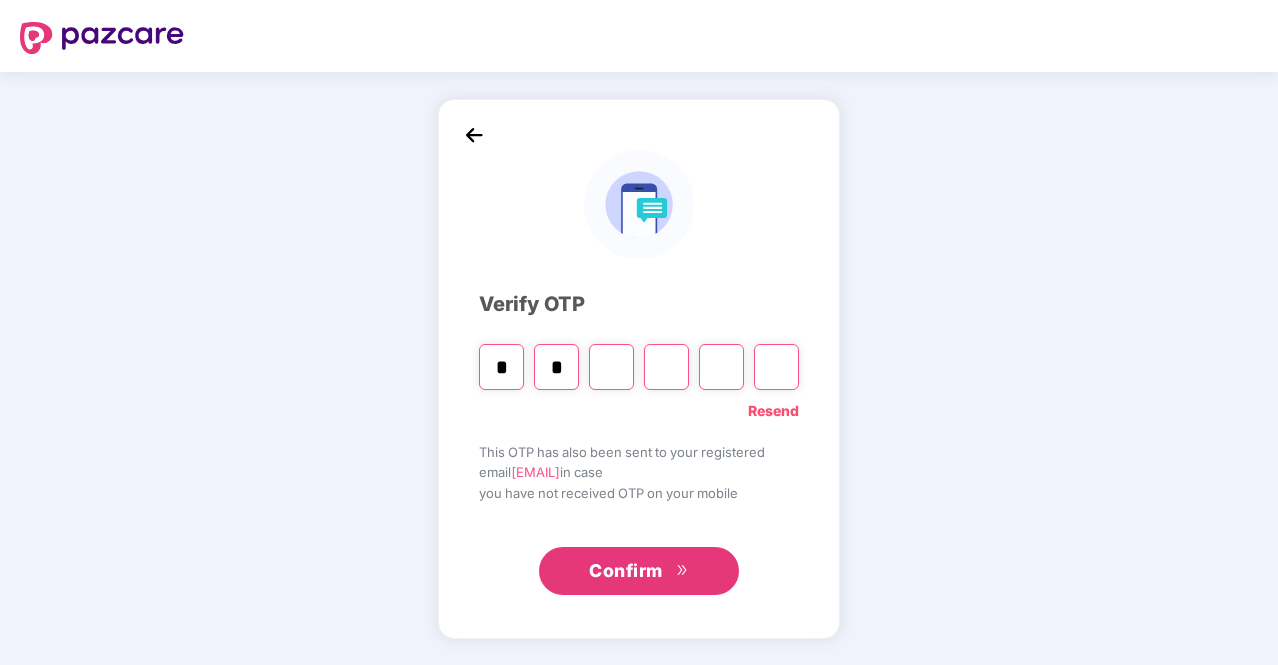 type on "*" 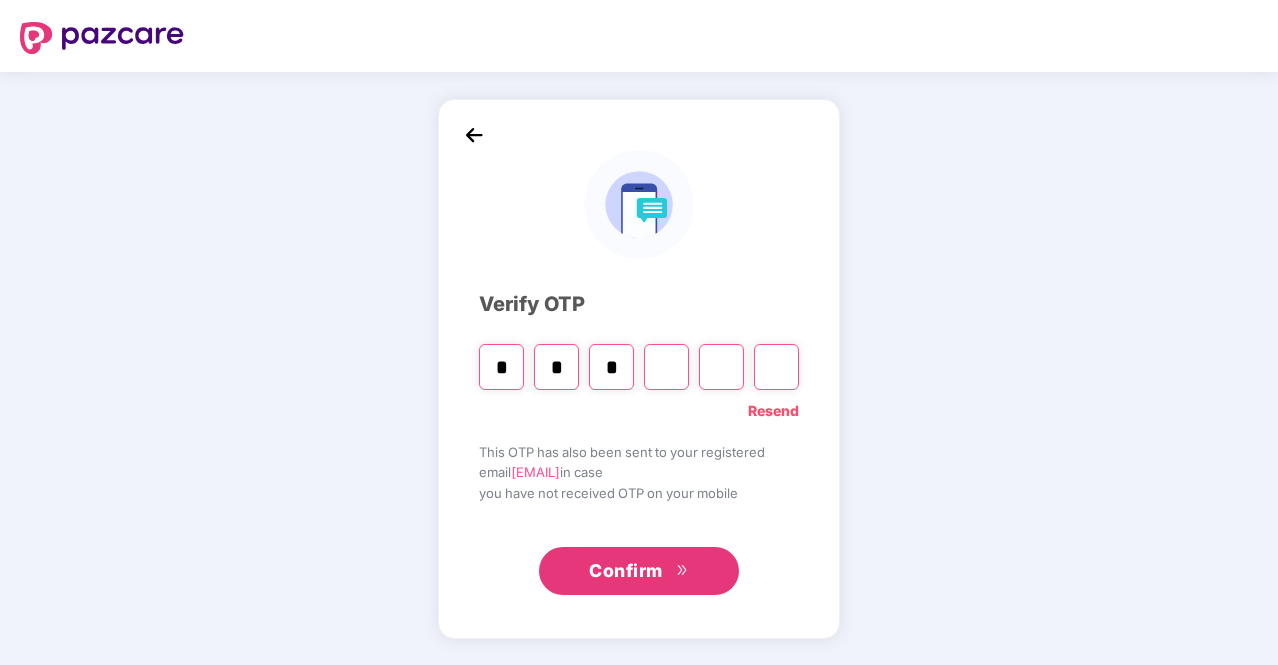 type on "*" 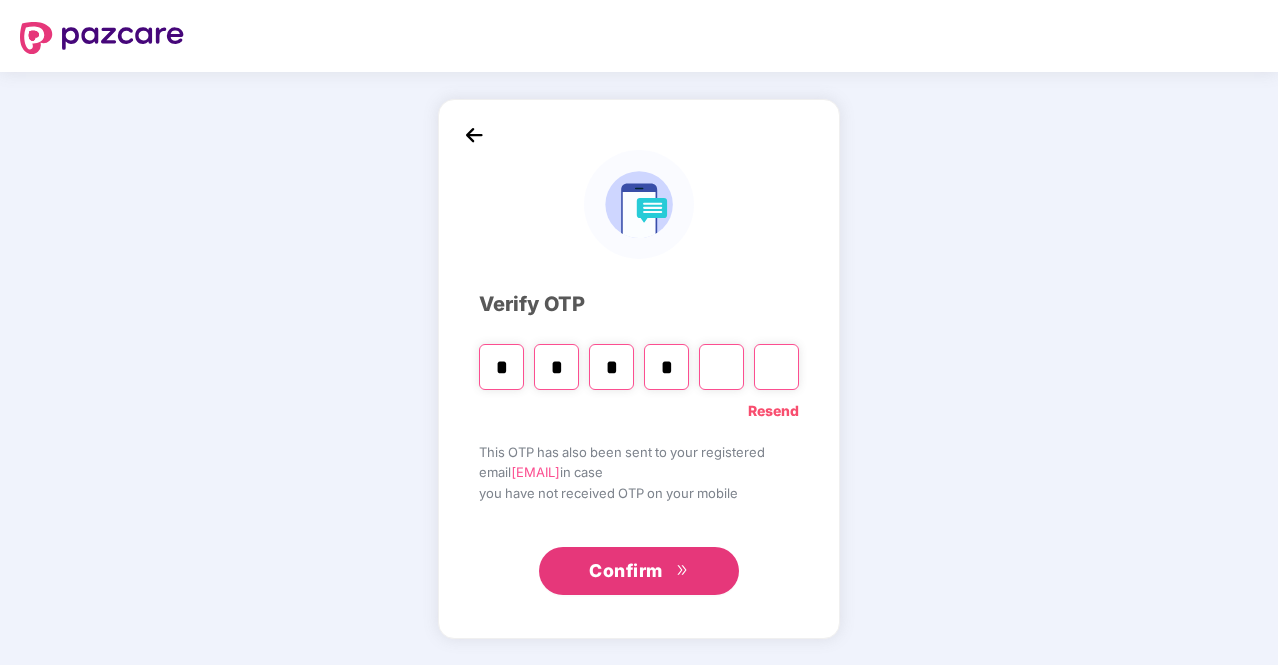 type on "*" 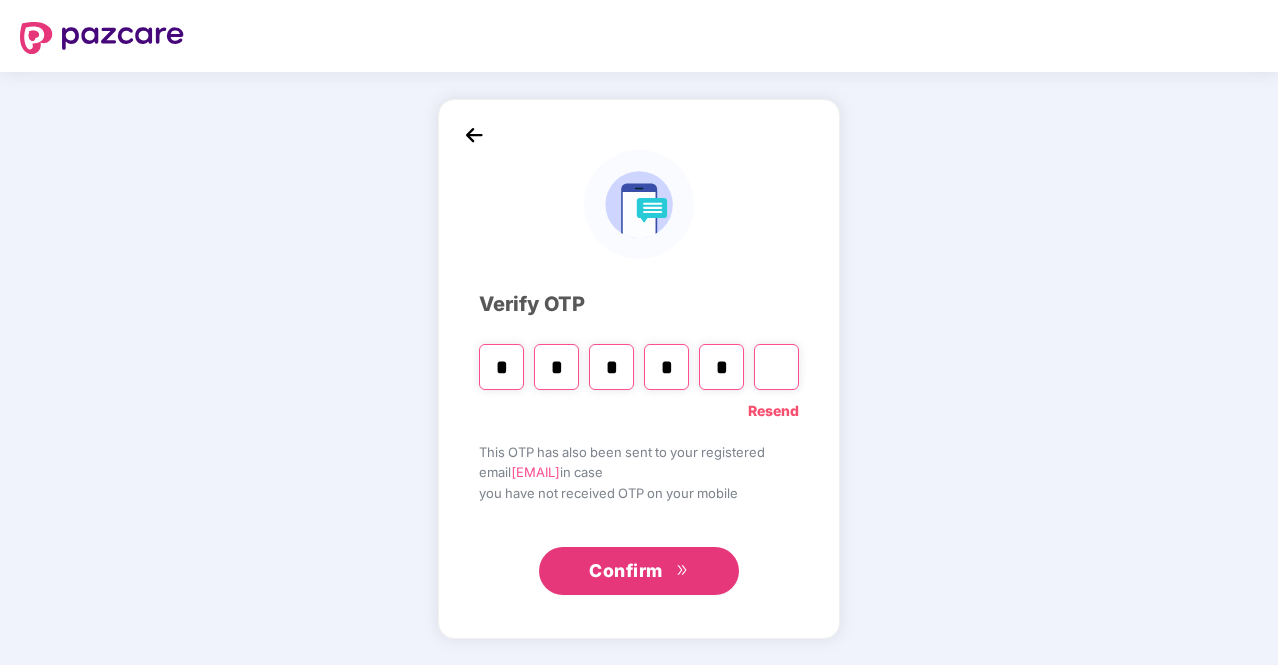 type on "*" 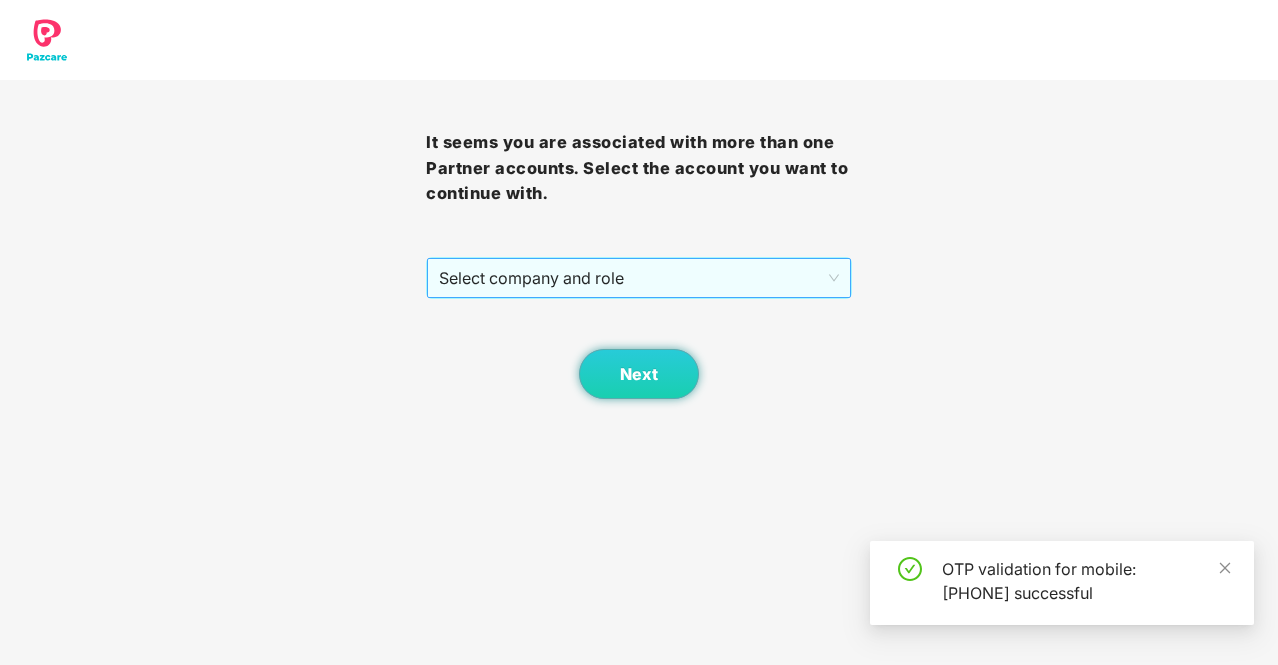 click on "Select company and role" at bounding box center (639, 278) 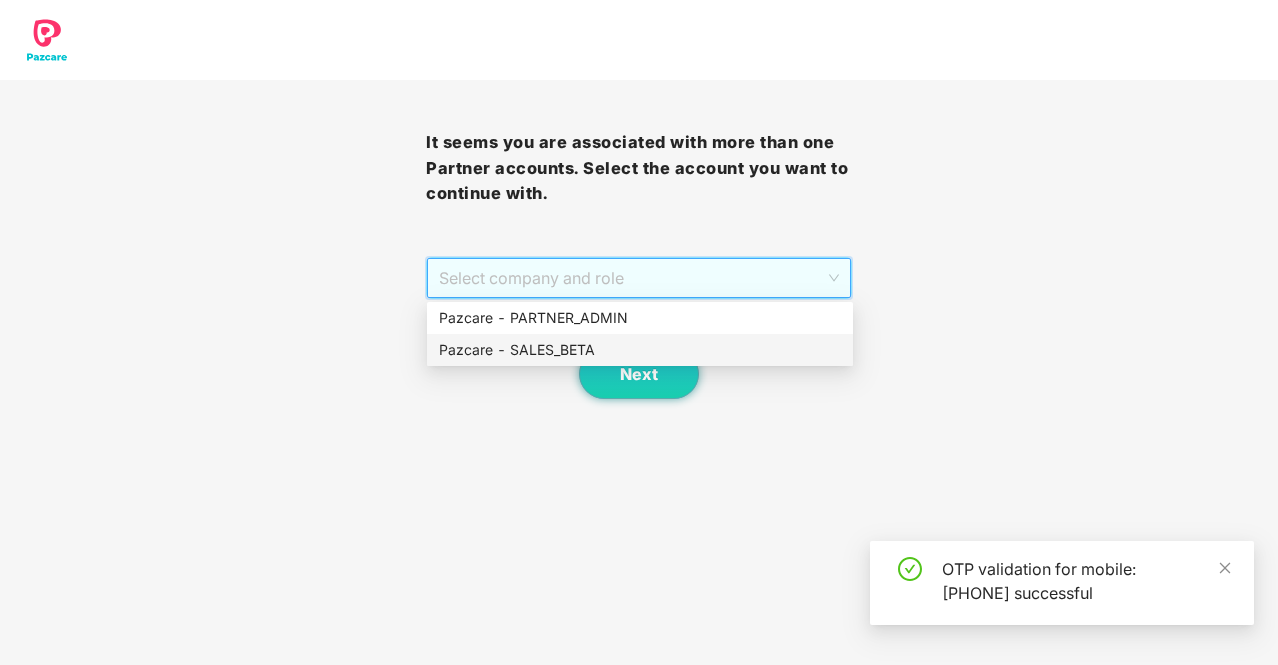 click on "Pazcare - SALES_BETA" at bounding box center (640, 350) 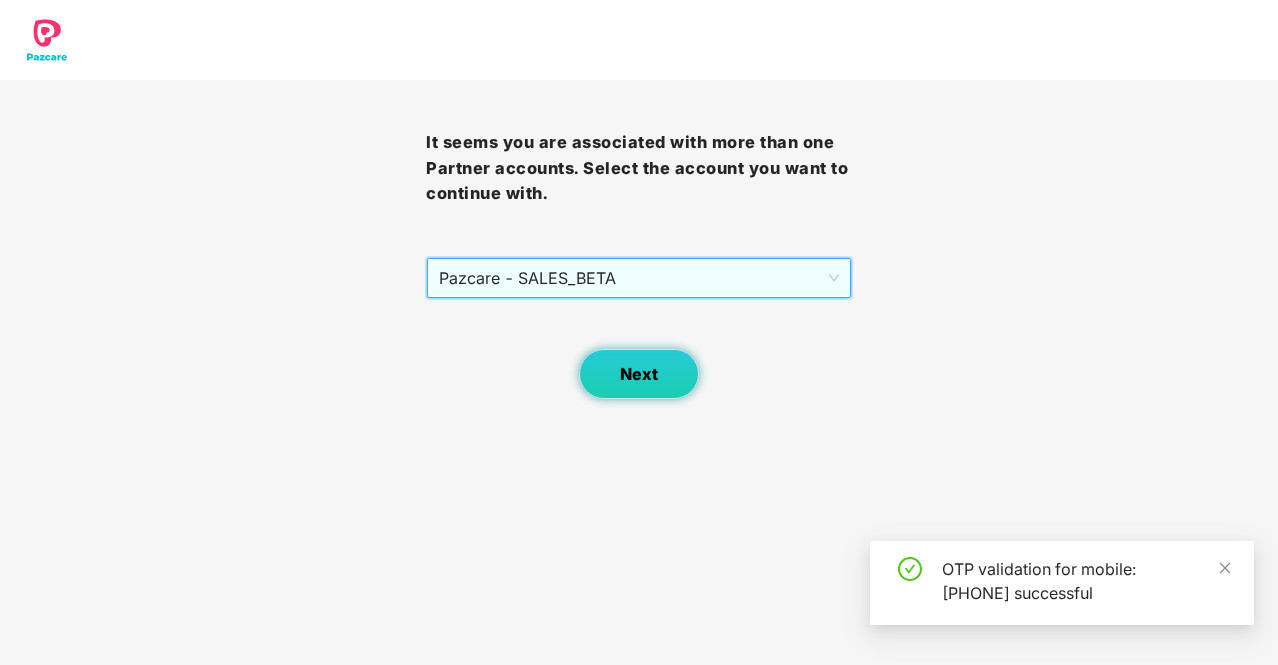 click on "Next" at bounding box center (639, 374) 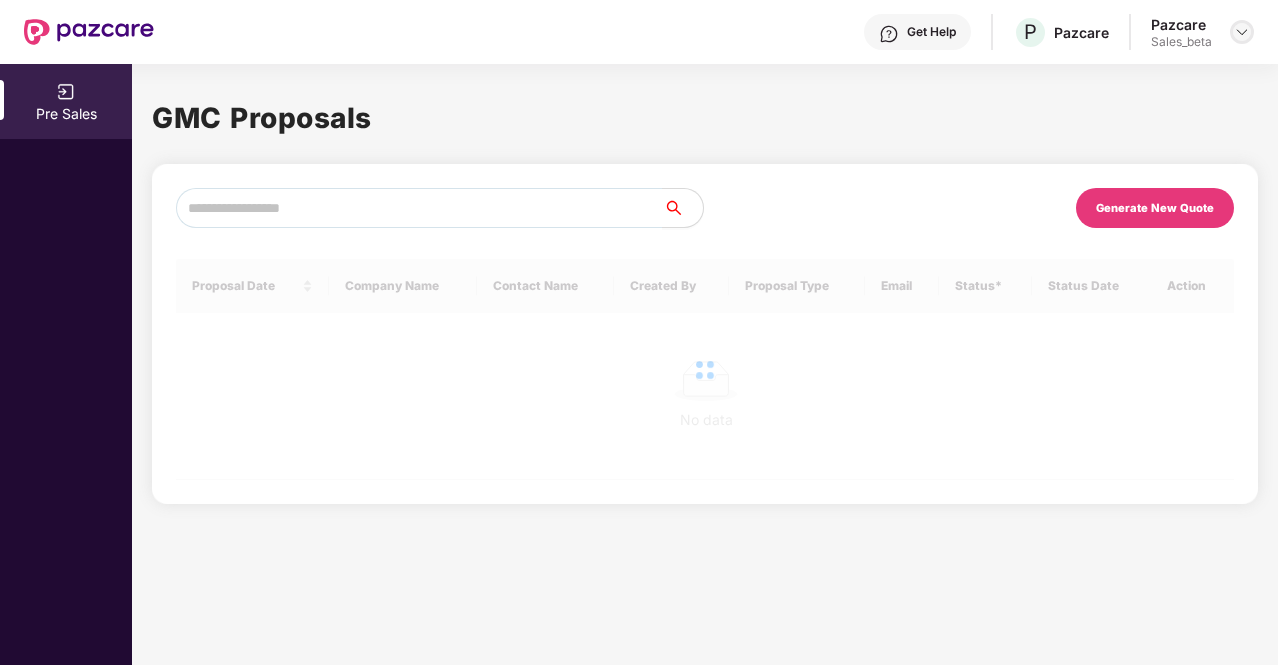 click at bounding box center (1242, 32) 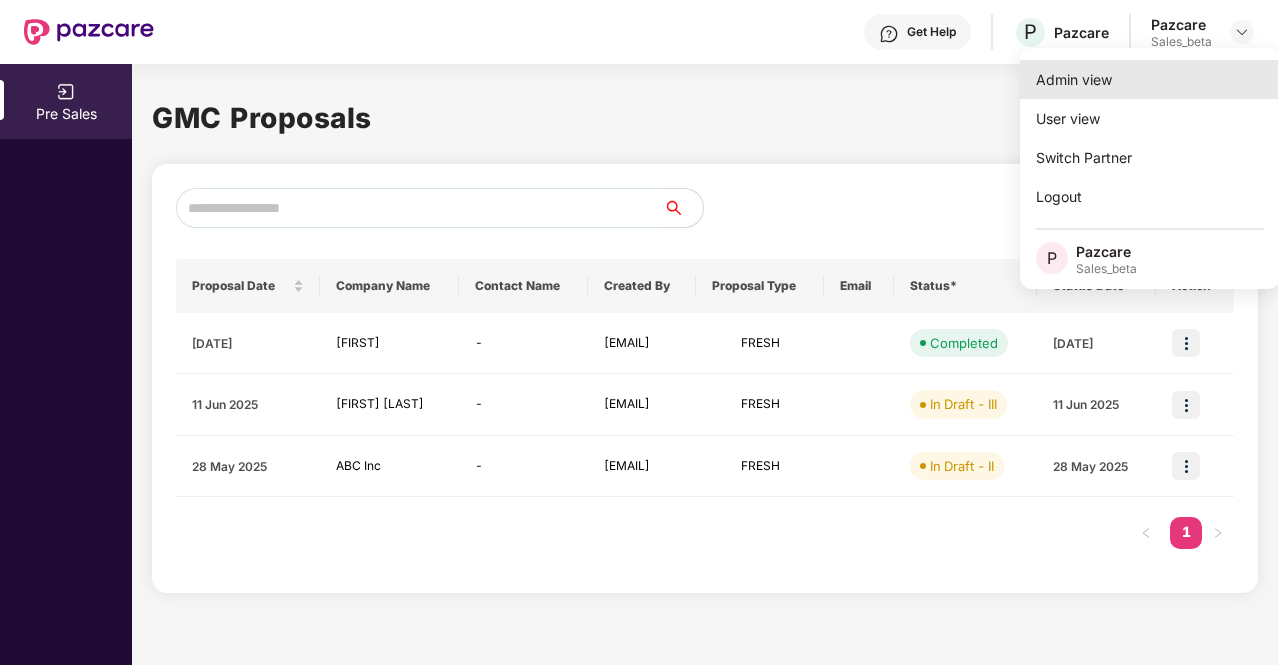 click on "Admin view" at bounding box center [1150, 79] 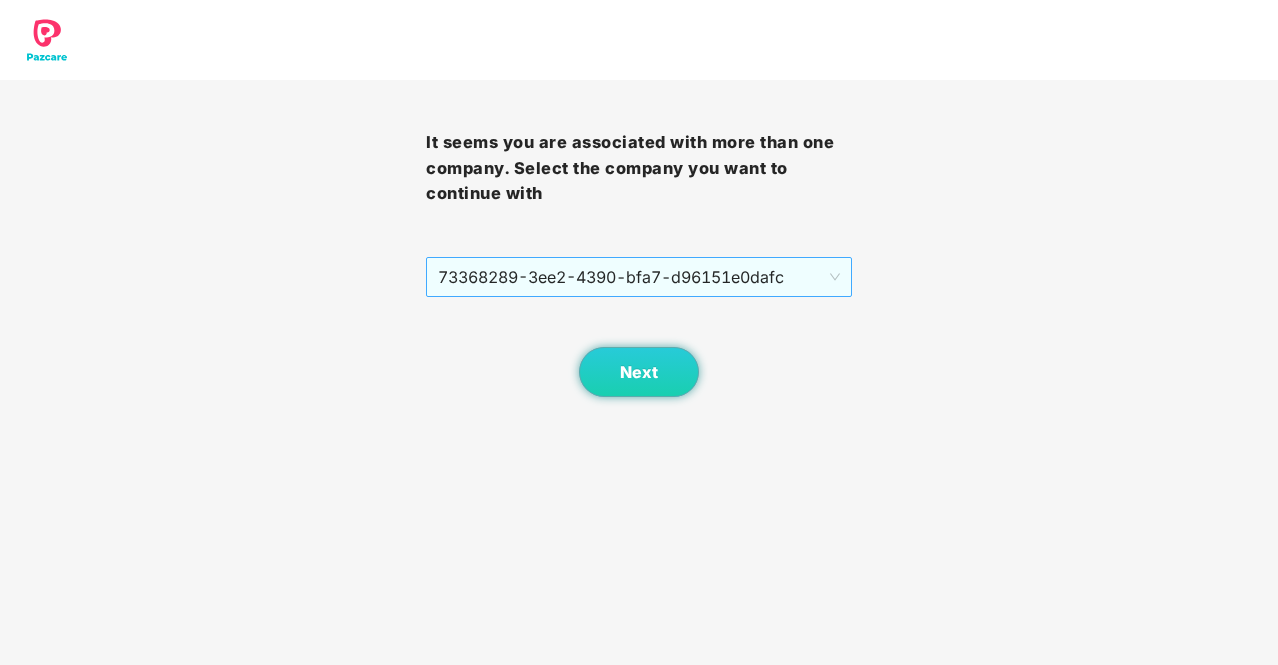 click on "73368289-3ee2-4390-bfa7-d96151e0dafc" at bounding box center [639, 277] 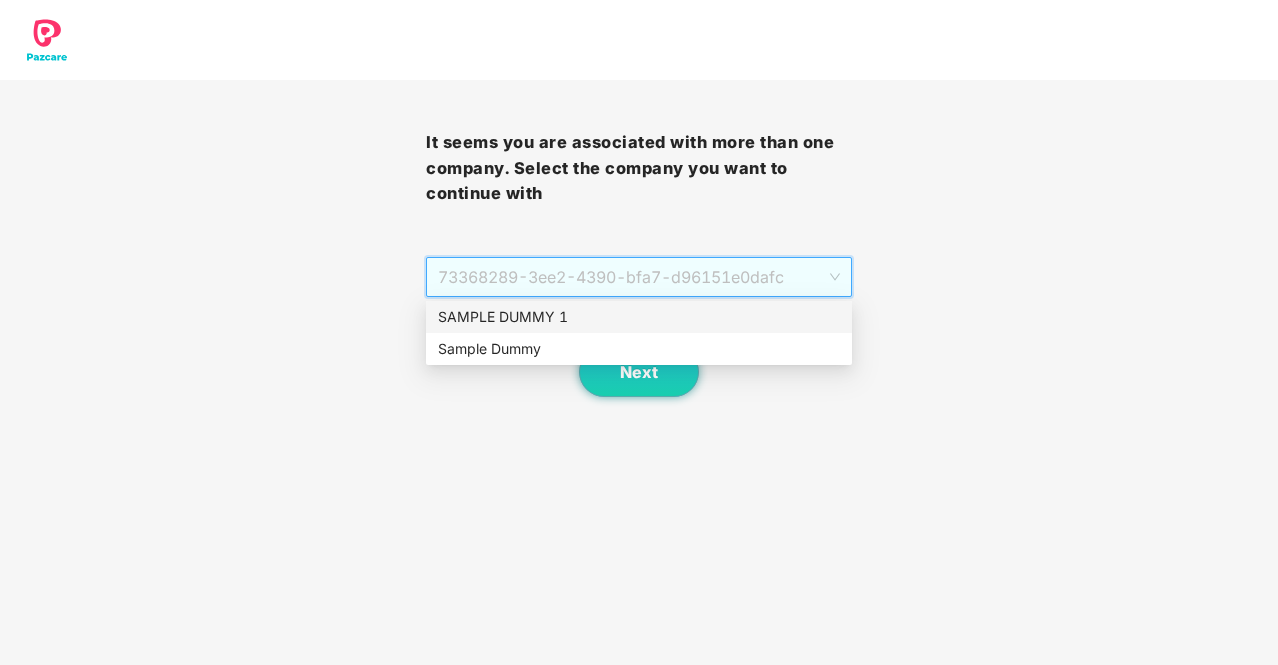 click on "SAMPLE DUMMY 1" at bounding box center (639, 317) 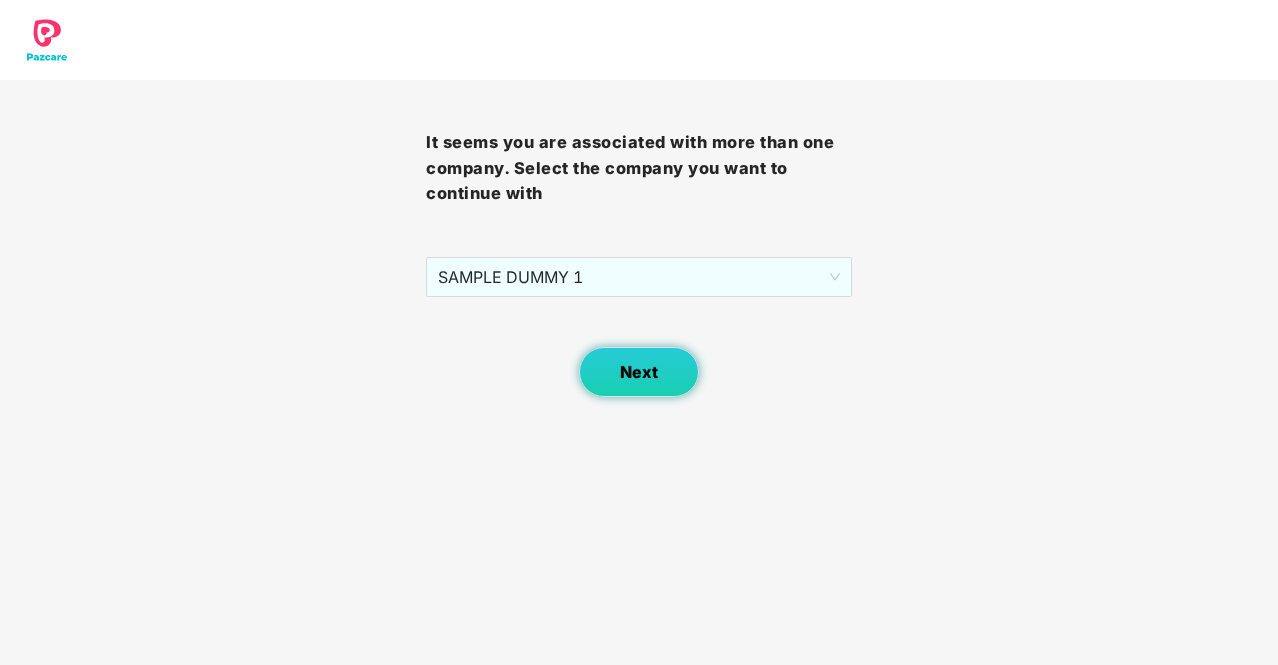 click on "Next" at bounding box center (639, 372) 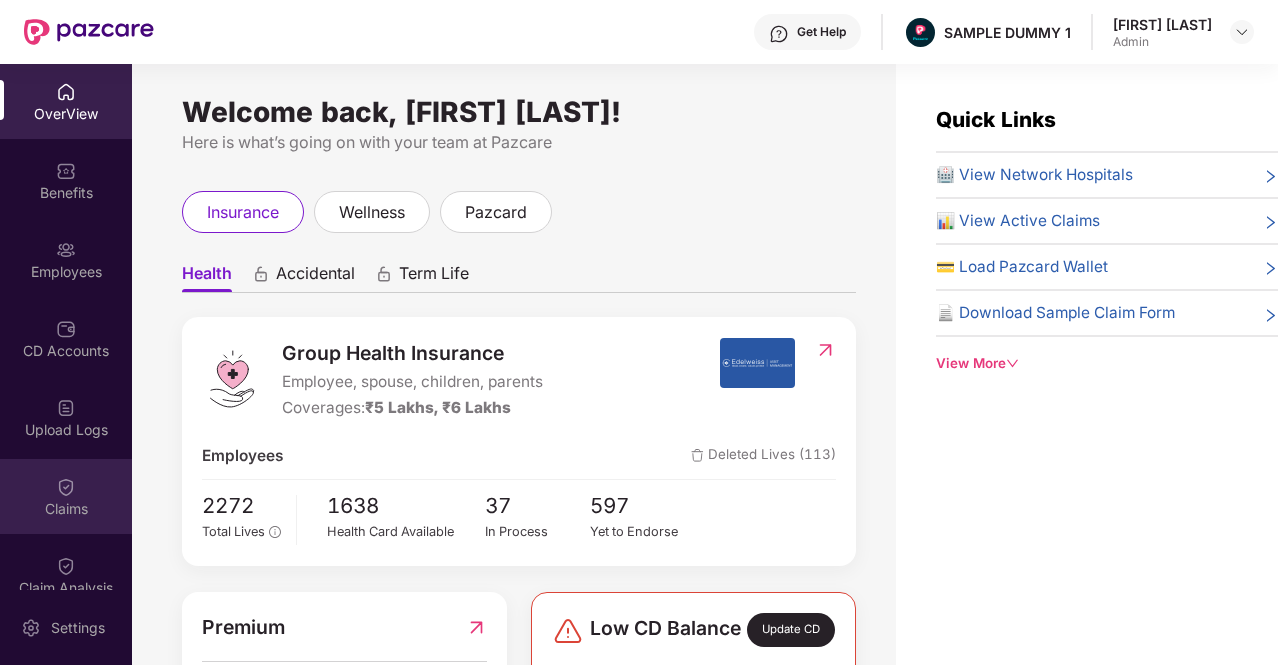 scroll, scrollTop: 264, scrollLeft: 0, axis: vertical 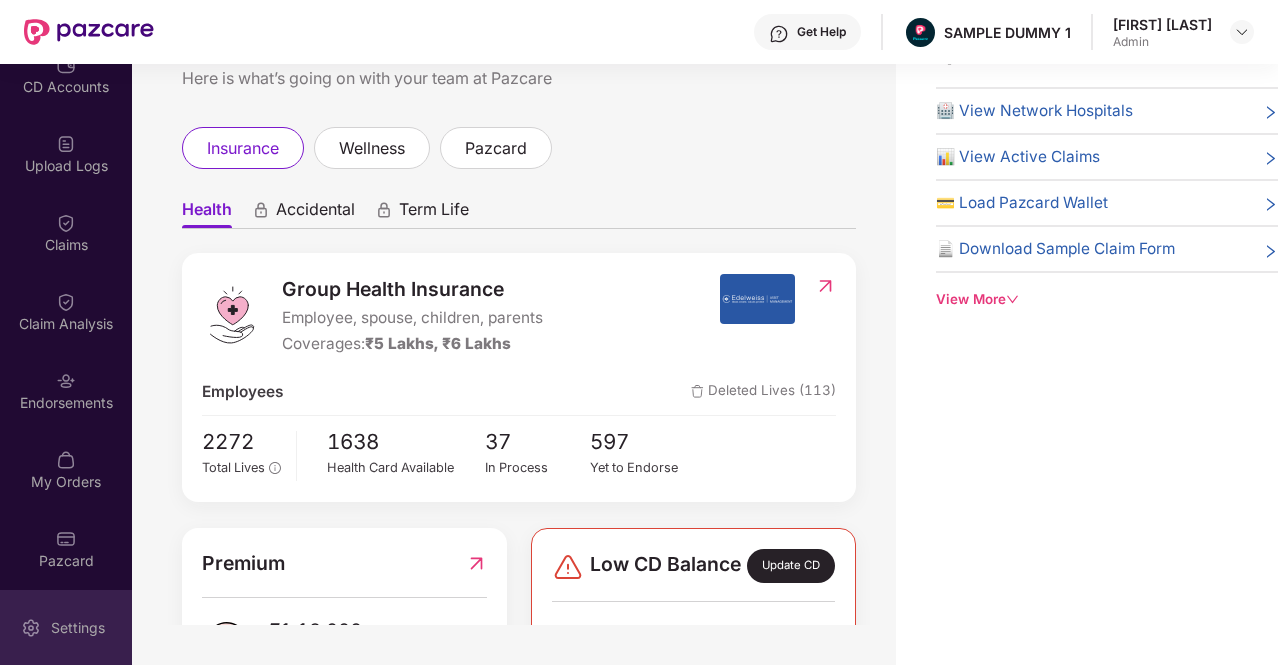 click on "Settings" at bounding box center [78, 628] 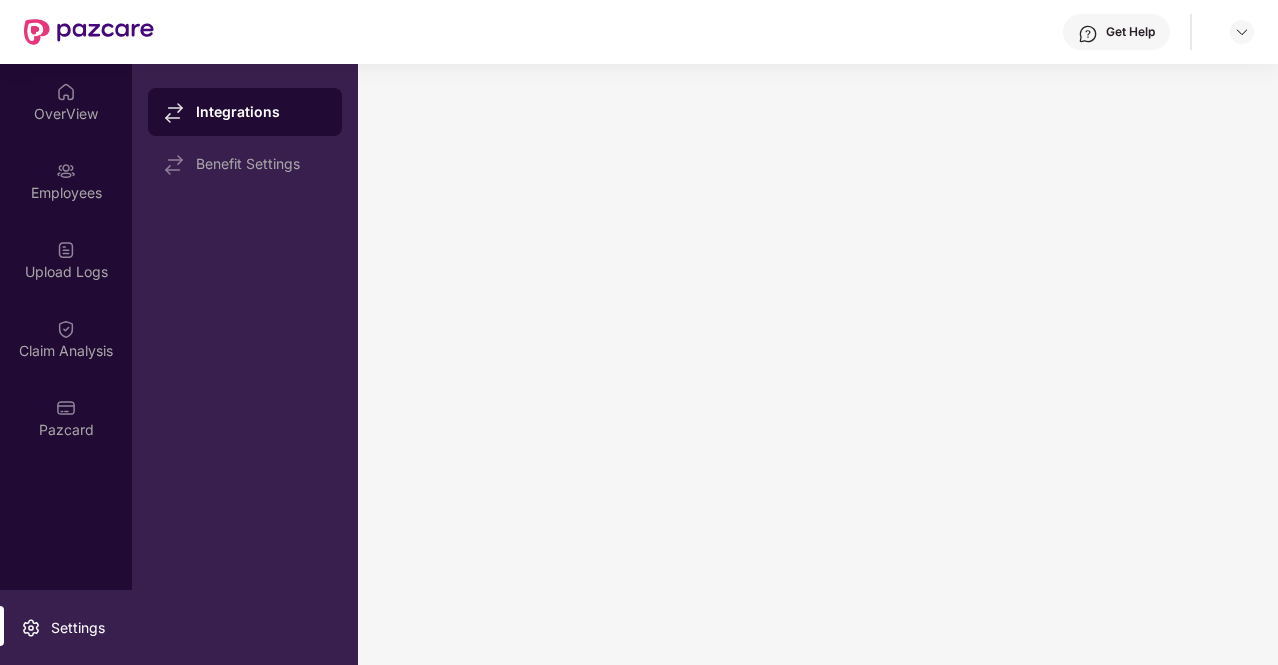 scroll, scrollTop: 0, scrollLeft: 0, axis: both 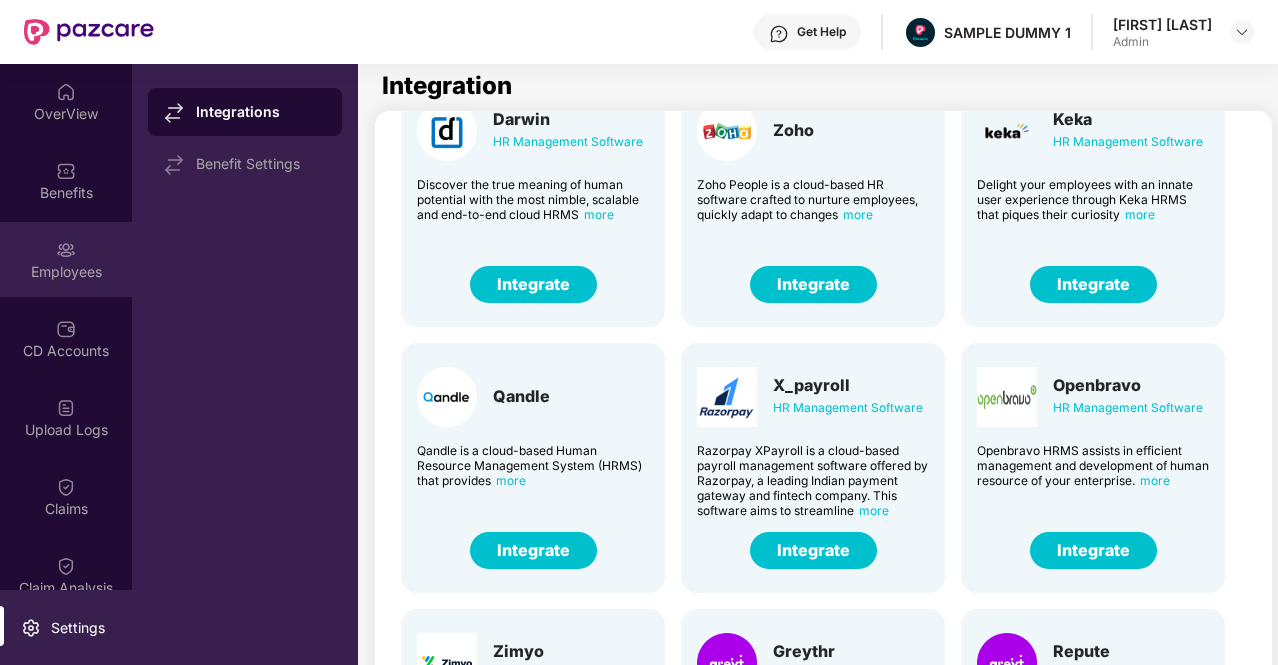 click on "Employees" at bounding box center [66, 272] 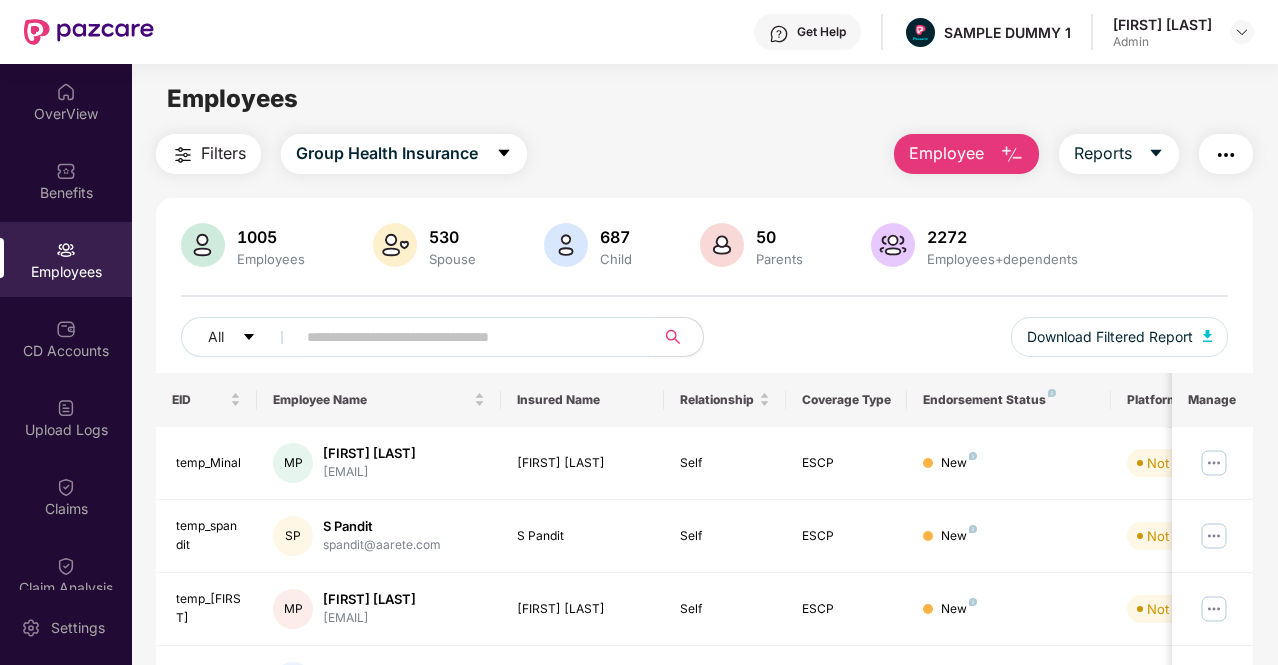 click on "Filters" at bounding box center [223, 153] 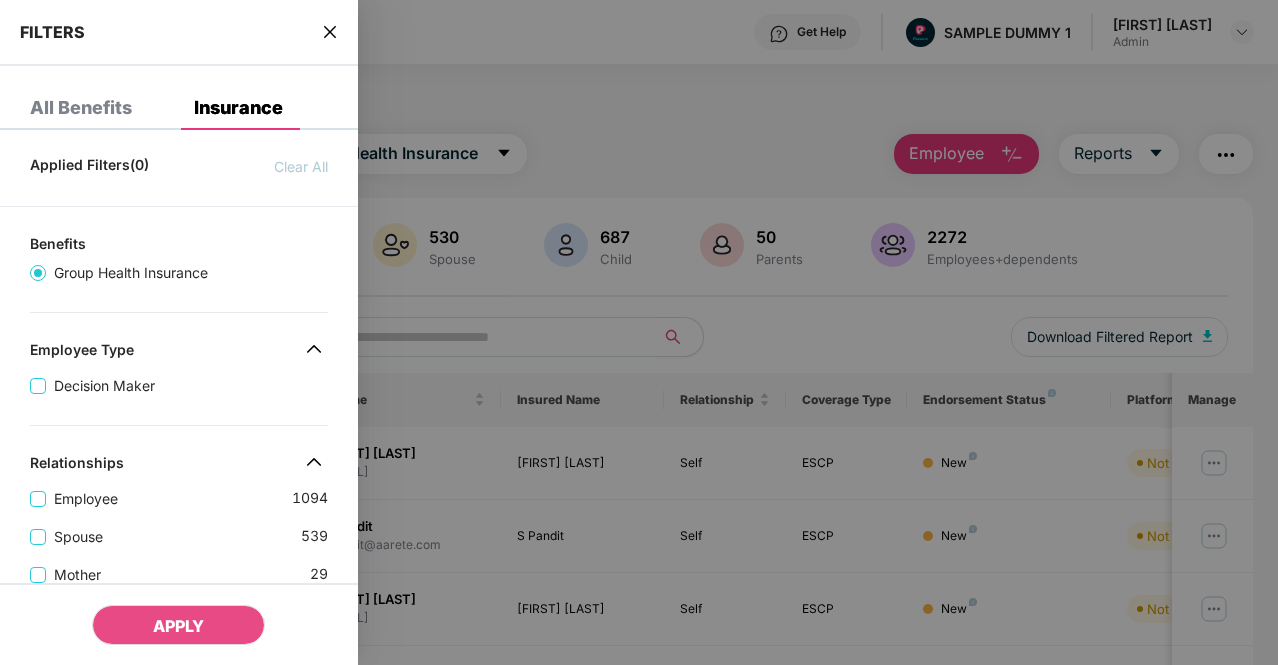 click 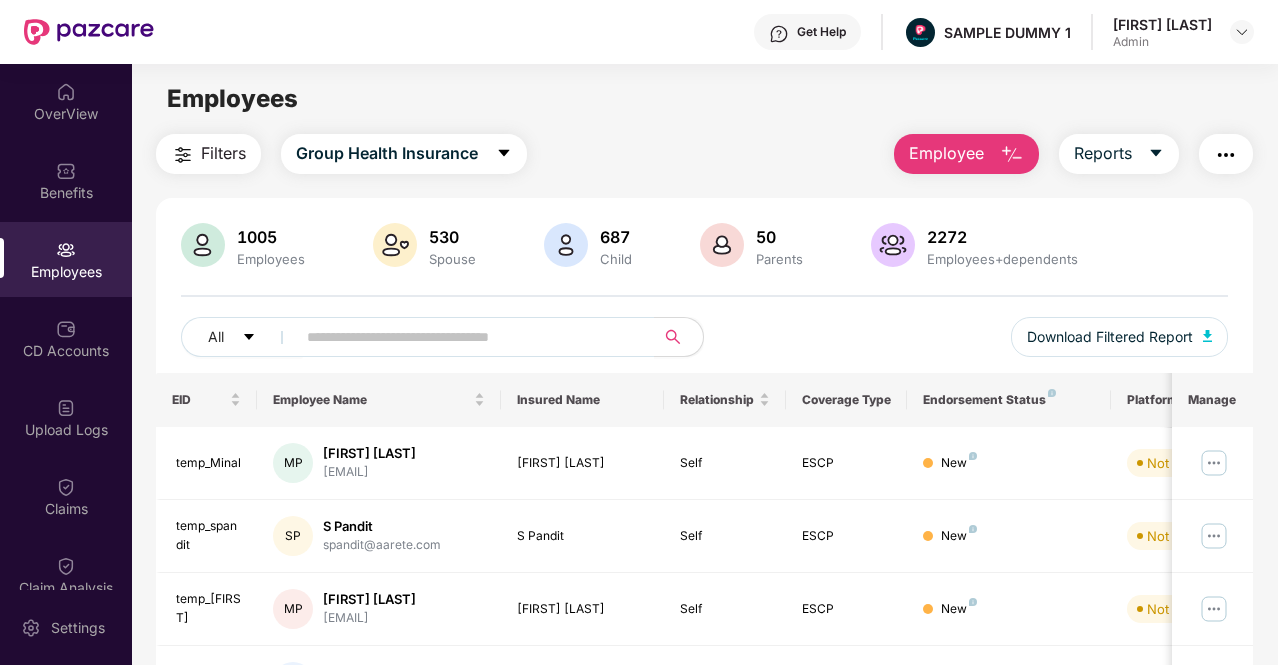 click on "Employee" at bounding box center [946, 153] 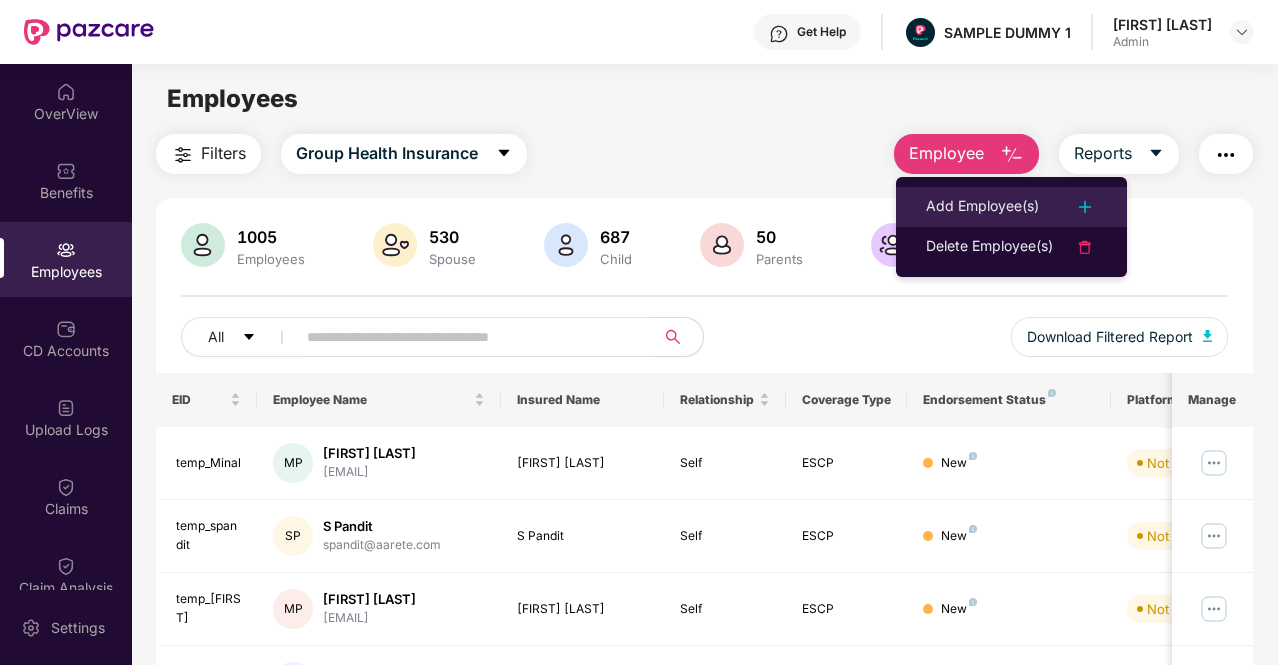 click on "Add Employee(s)" at bounding box center [1011, 207] 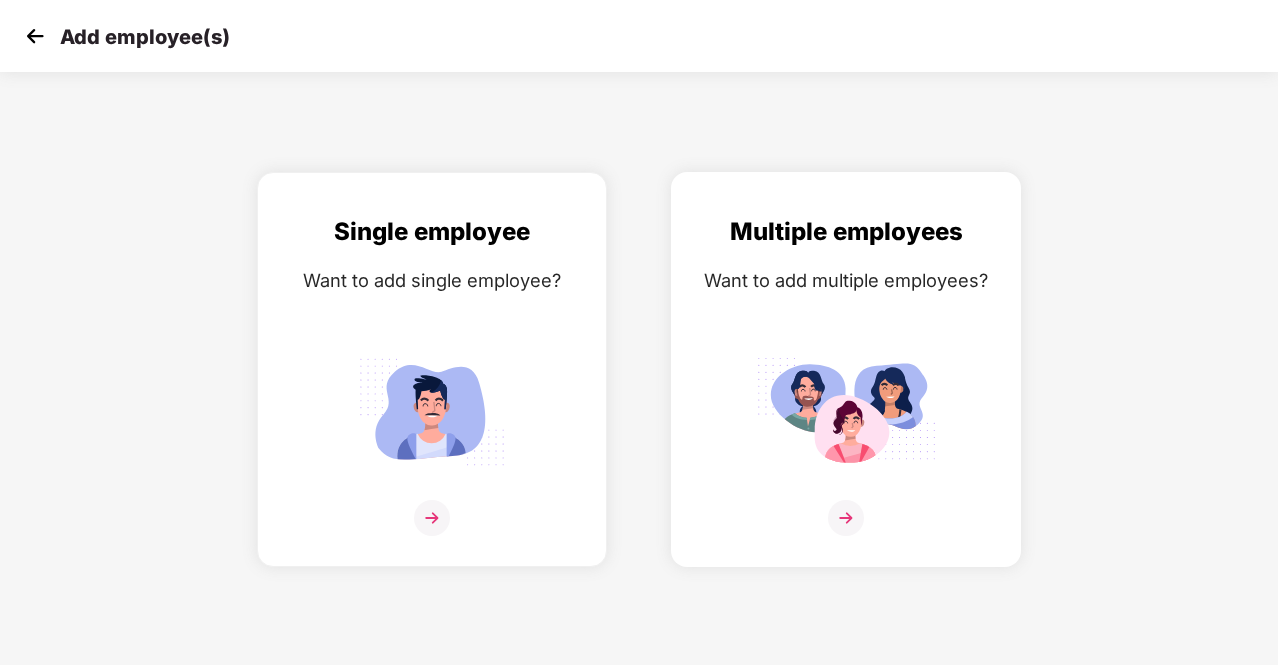 click at bounding box center [846, 411] 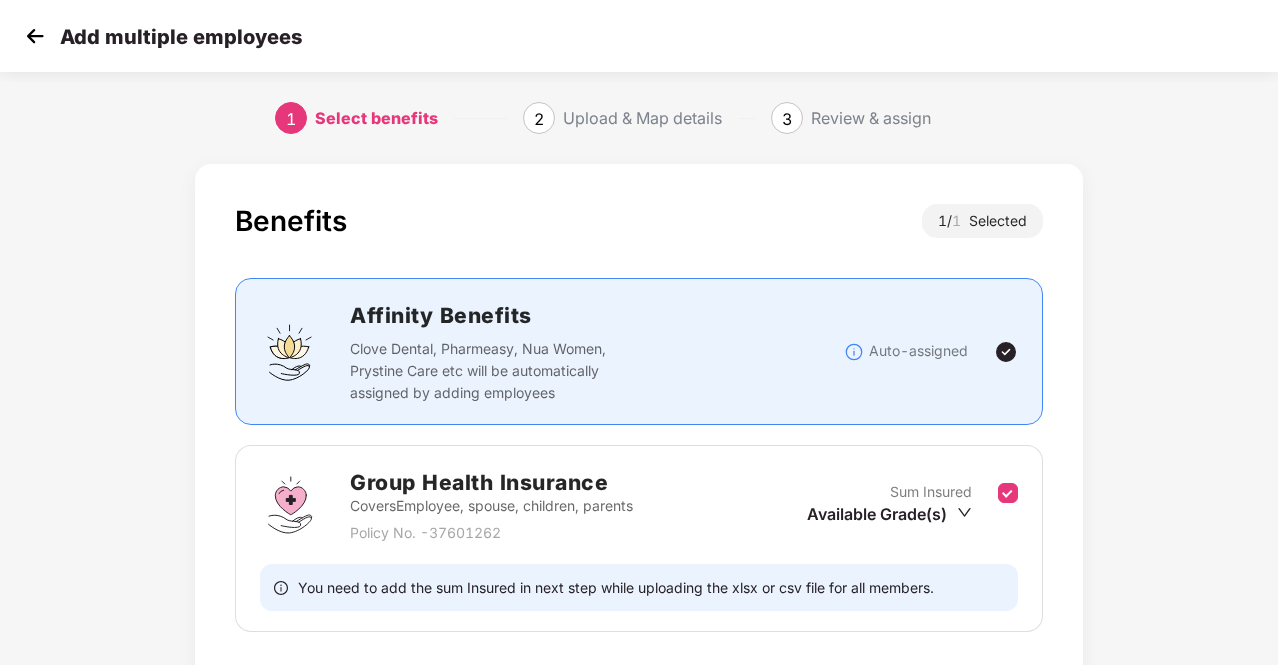 scroll, scrollTop: 140, scrollLeft: 0, axis: vertical 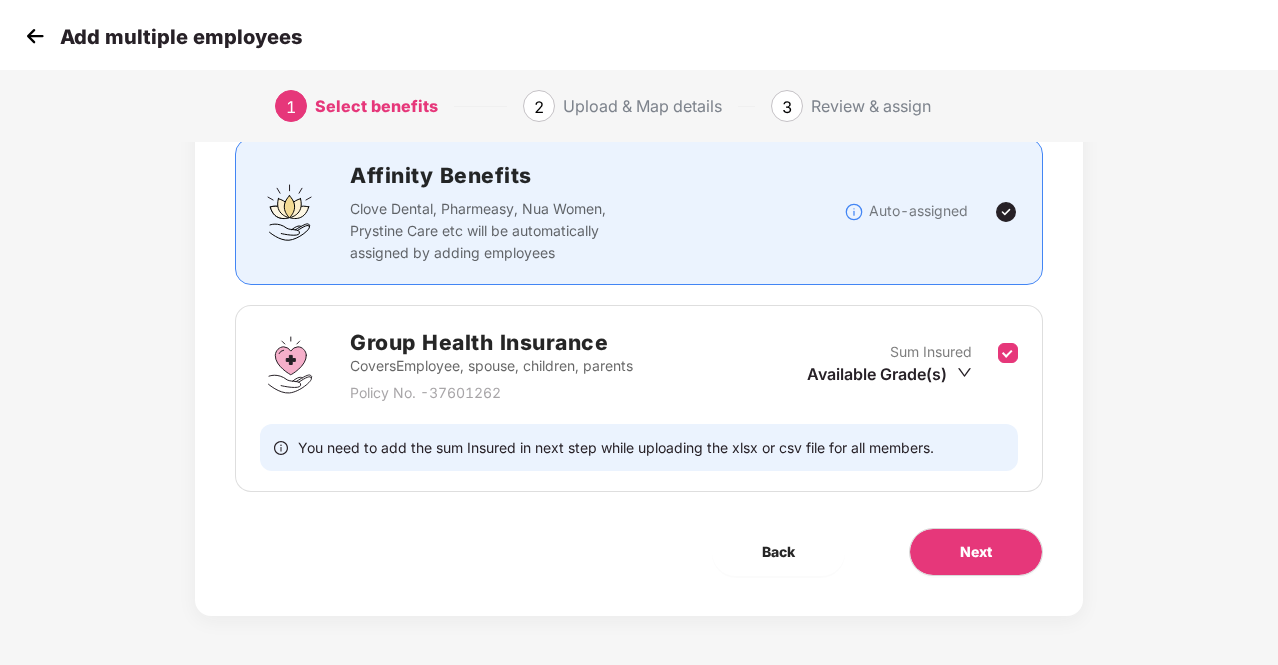 click on "Available Grade(s)" at bounding box center (889, 374) 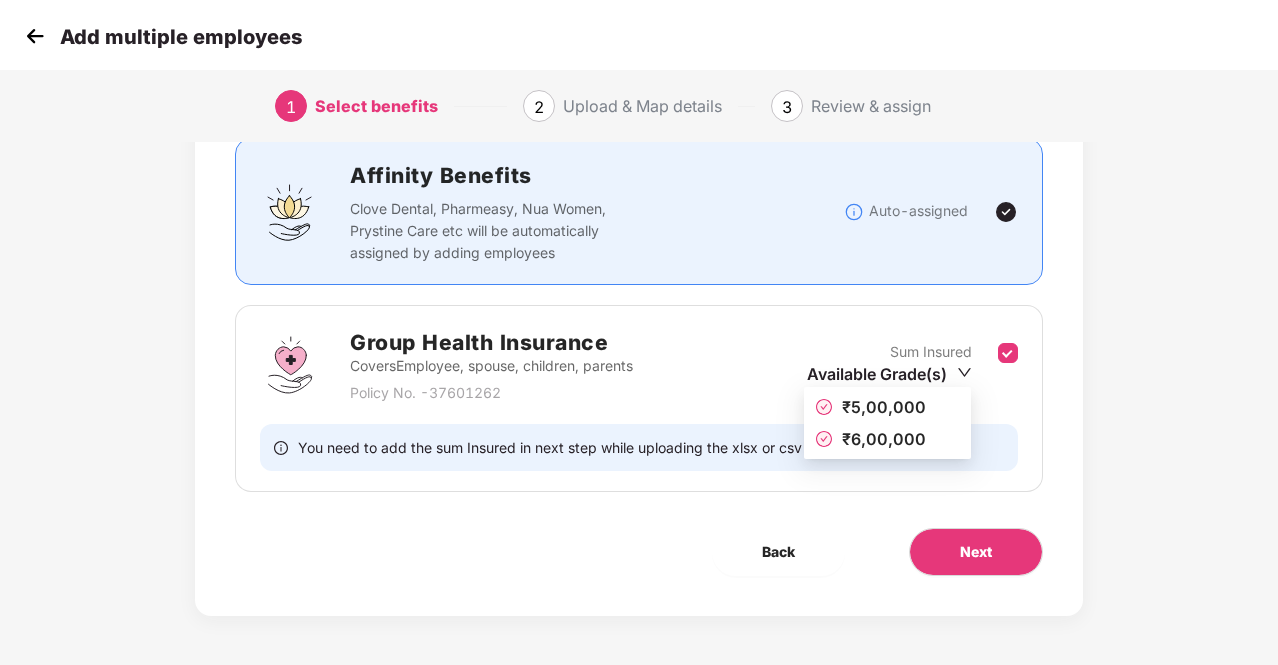 click on "₹6,00,000" at bounding box center (887, 439) 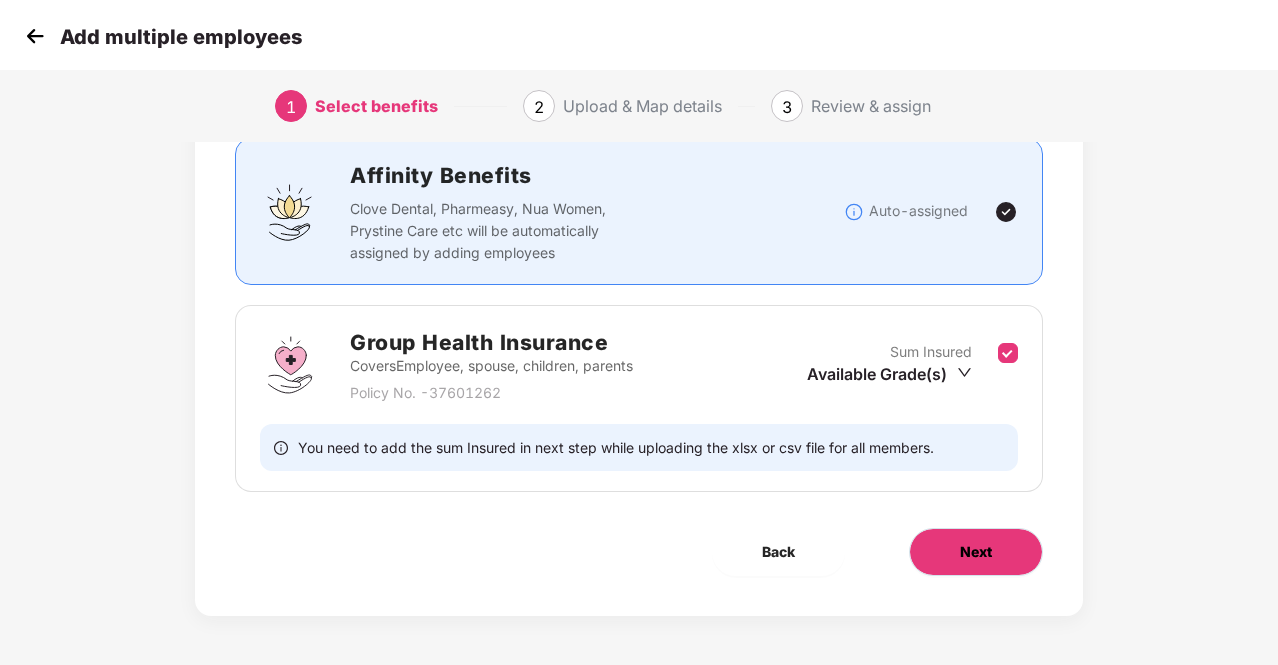 click on "Next" at bounding box center (976, 552) 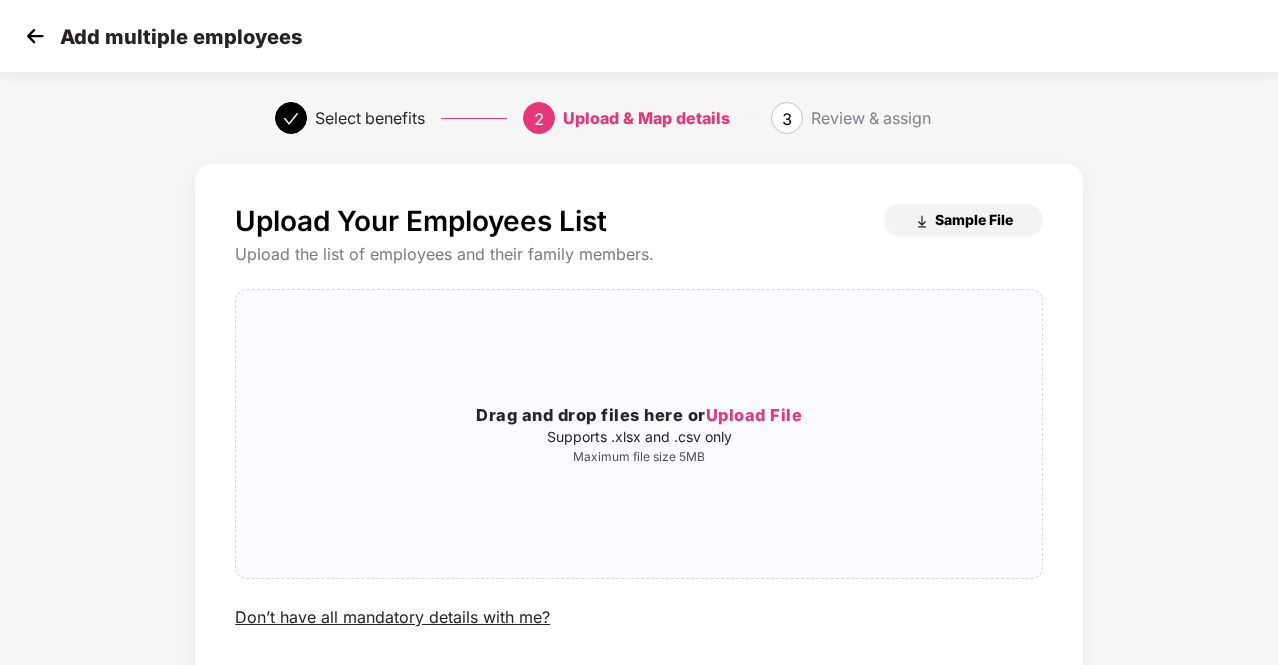 scroll, scrollTop: 138, scrollLeft: 0, axis: vertical 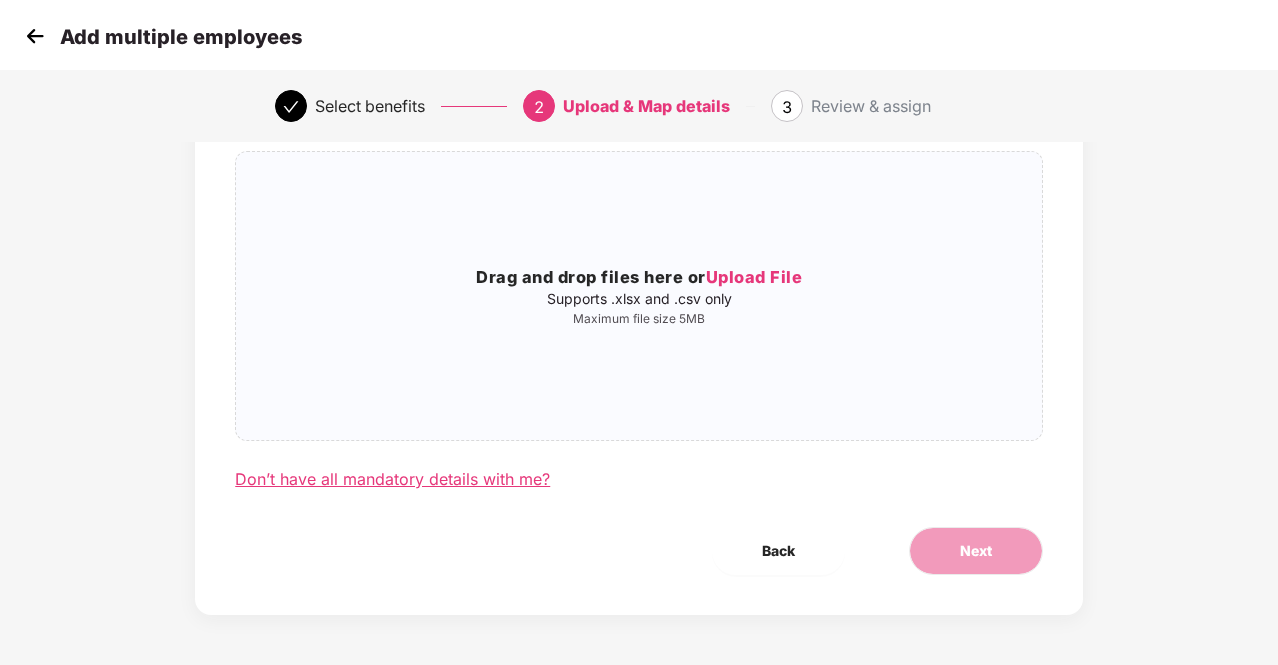 click on "Don’t have all mandatory details with me?" at bounding box center (392, 479) 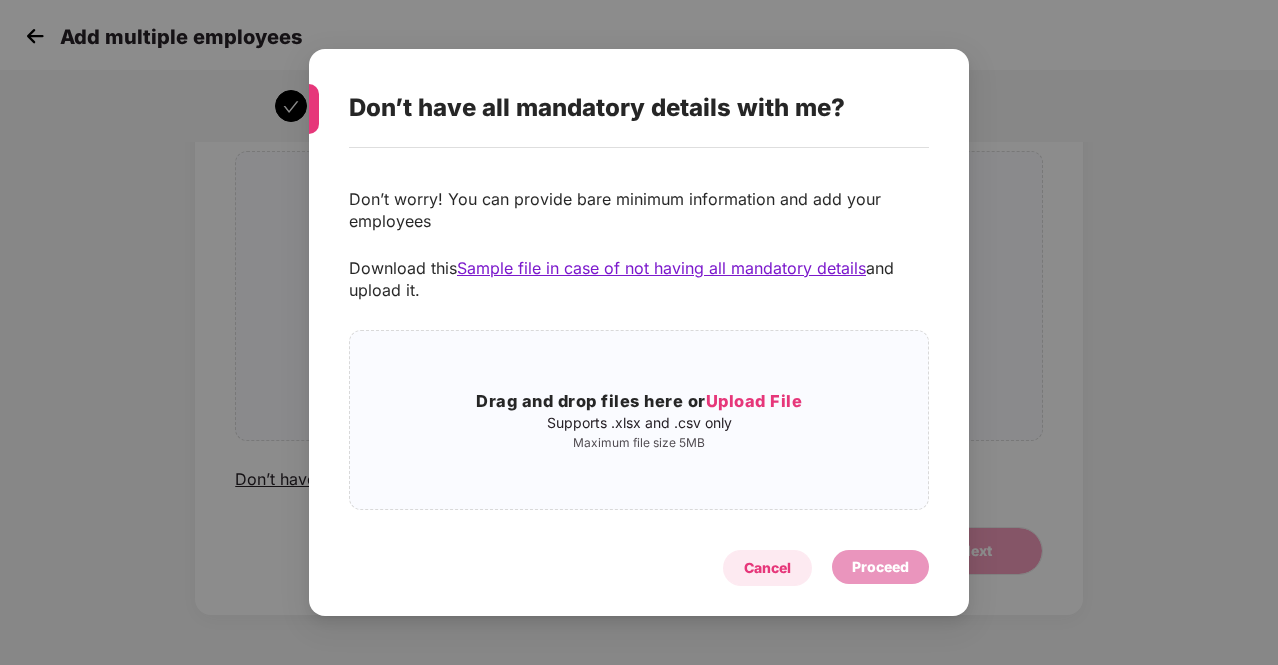 click on "Cancel" at bounding box center (767, 568) 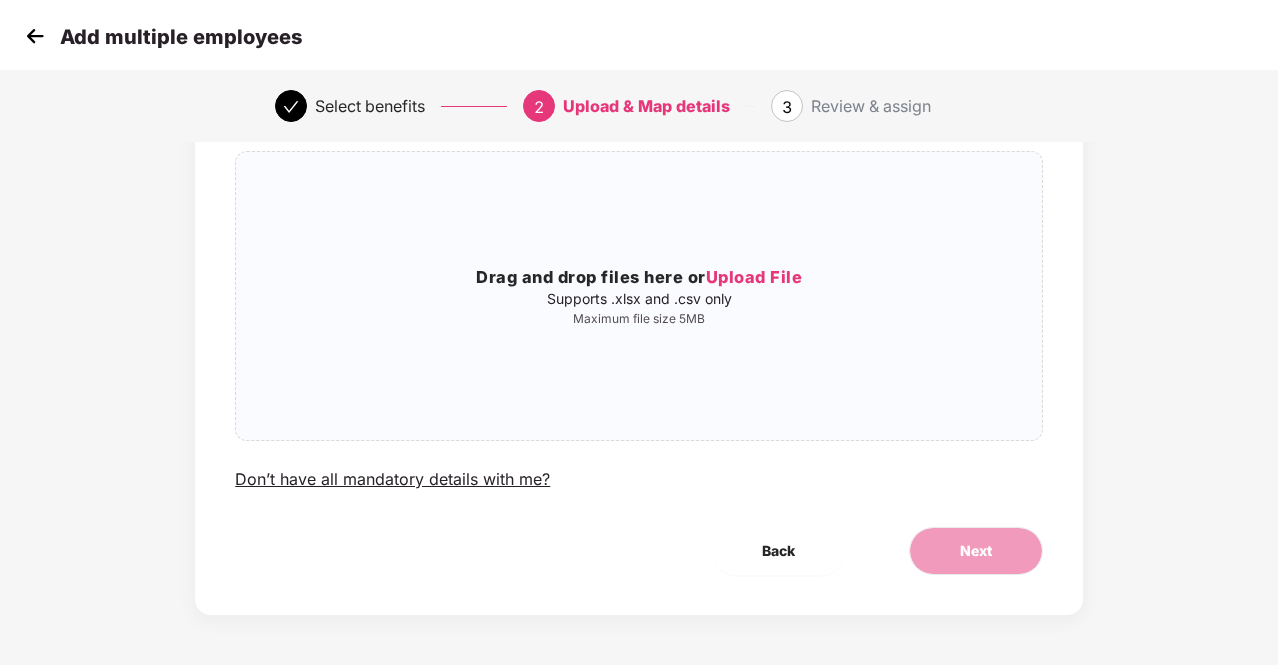 click at bounding box center (35, 36) 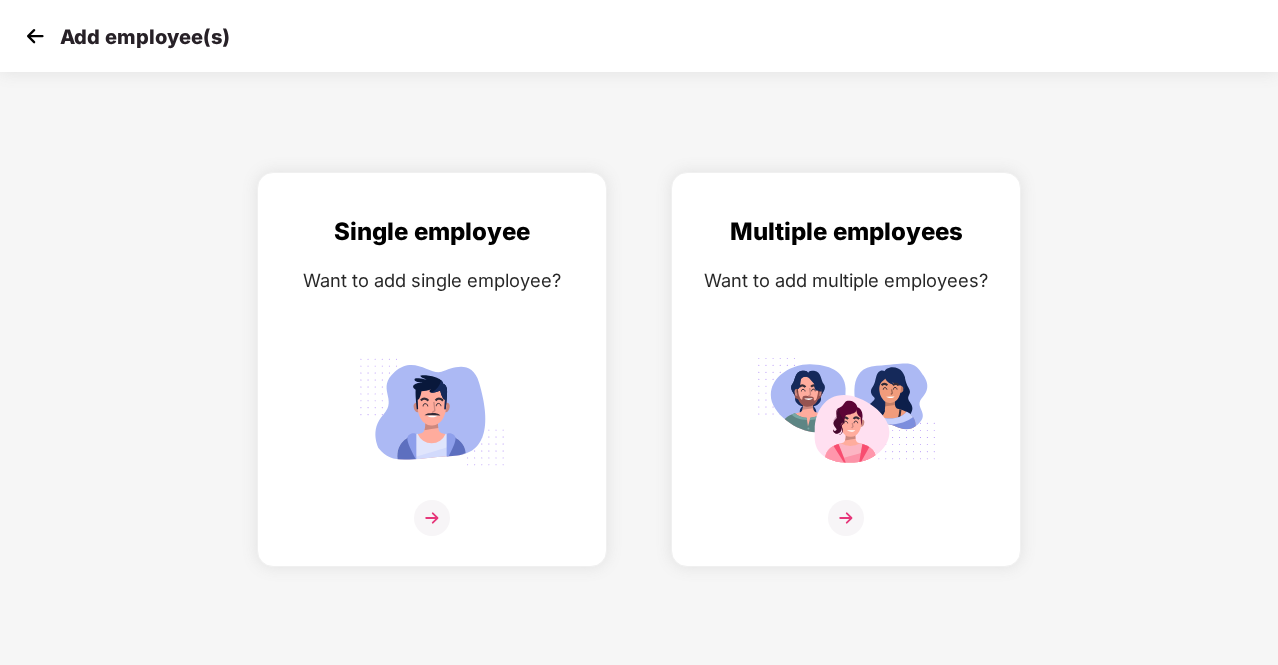 click at bounding box center (35, 36) 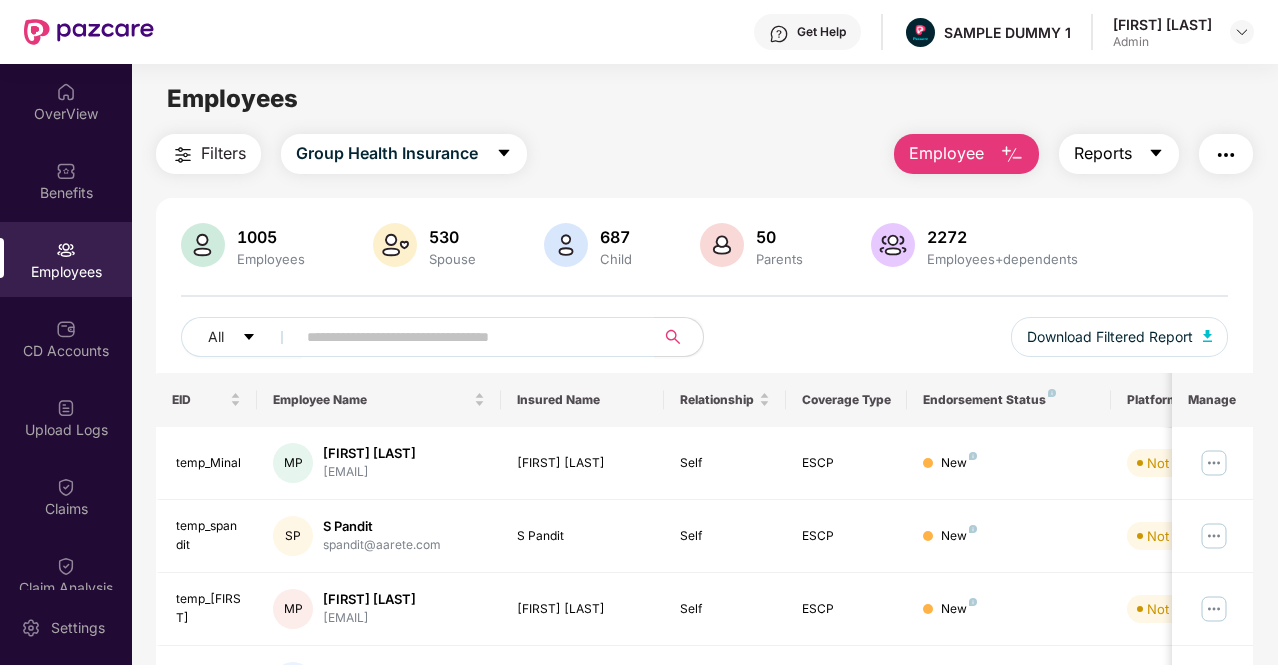 click on "Reports" at bounding box center (1119, 154) 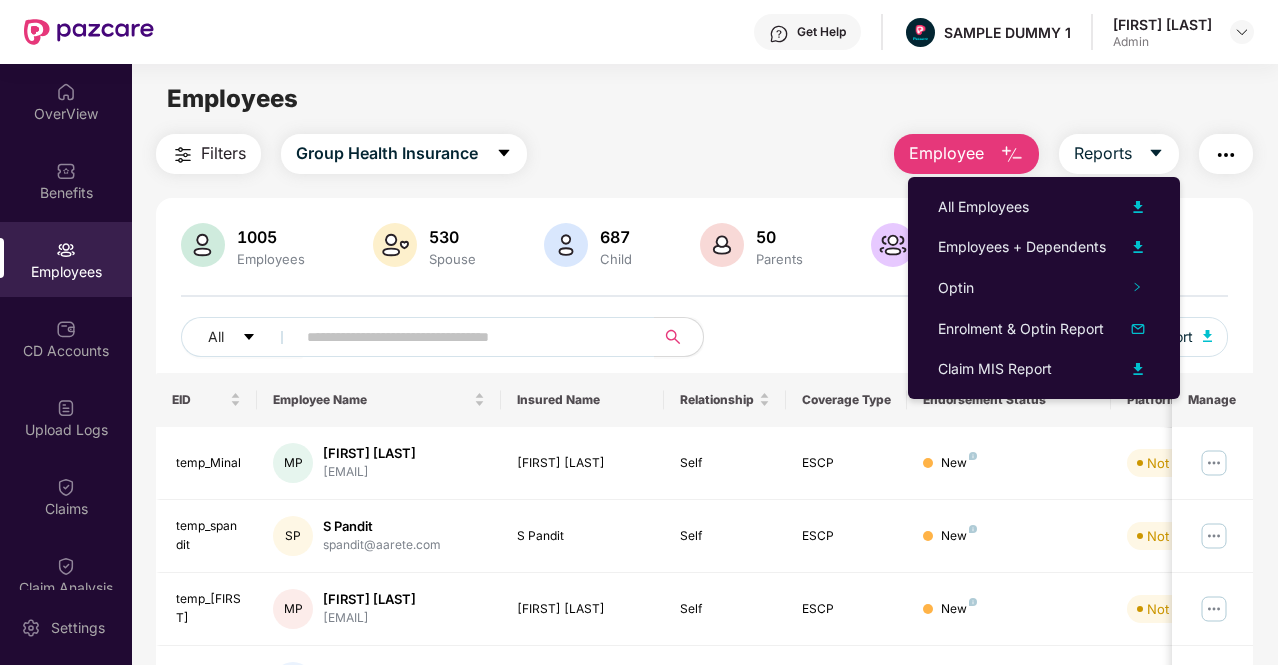 click at bounding box center [1226, 155] 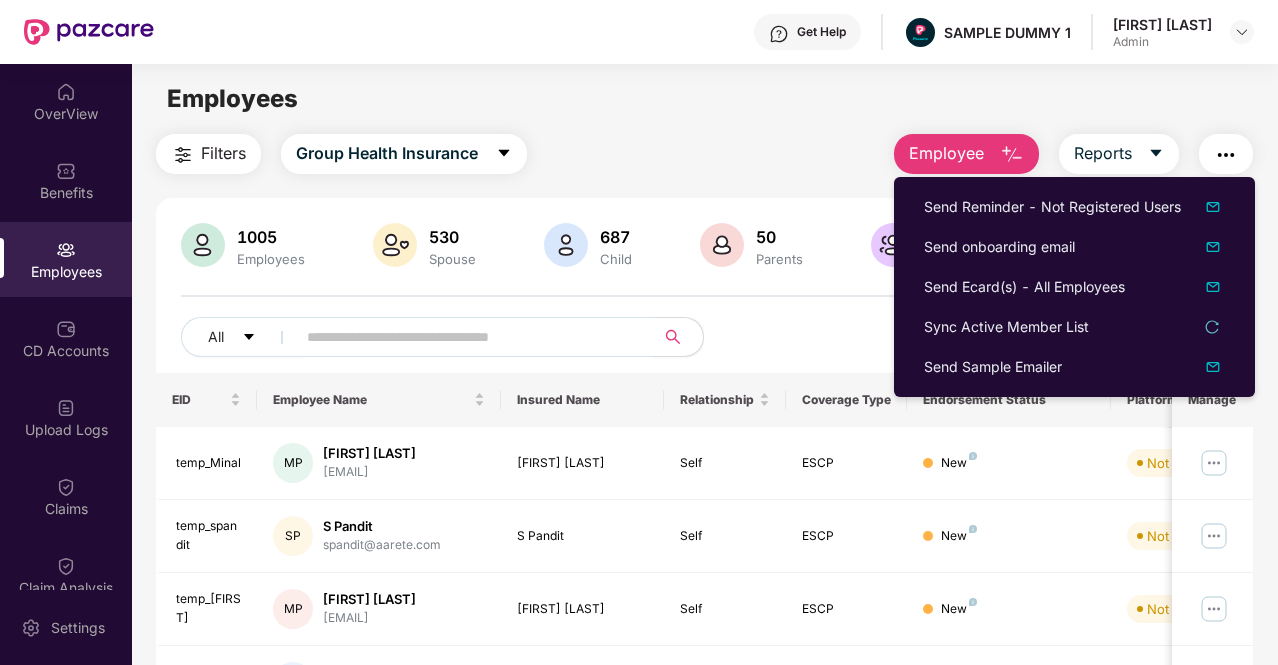 click on "Filters Group Health Insurance Employee  Reports" at bounding box center [704, 154] 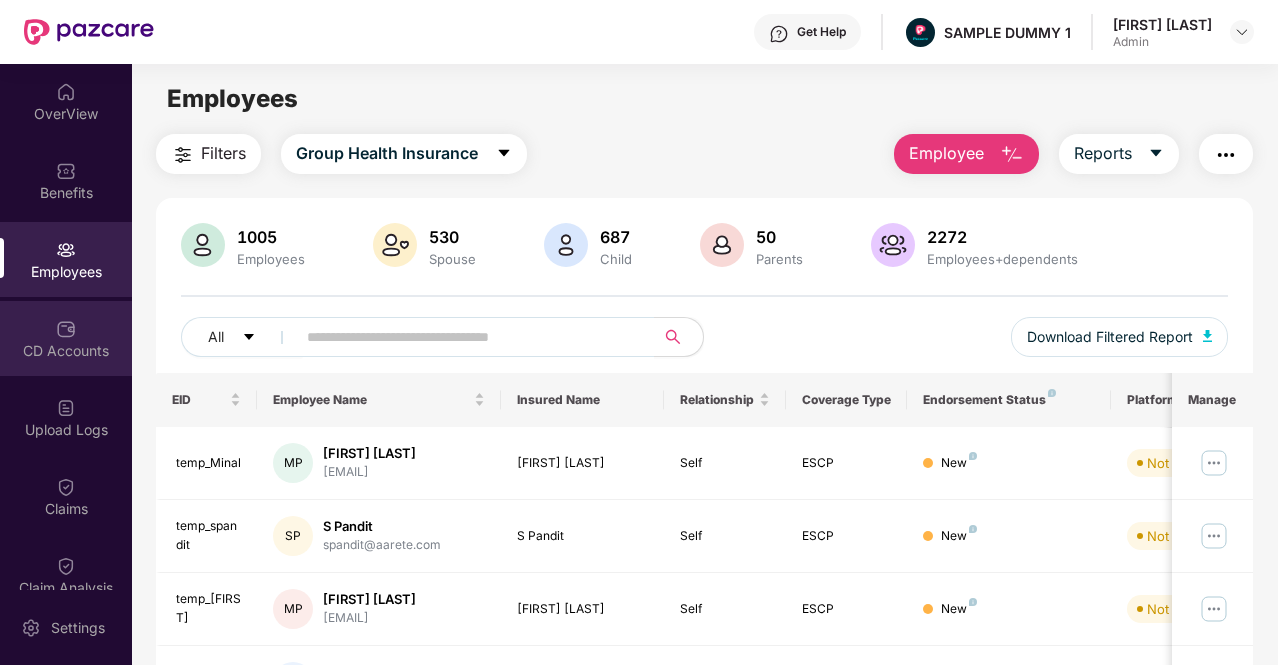 click on "CD Accounts" at bounding box center (66, 351) 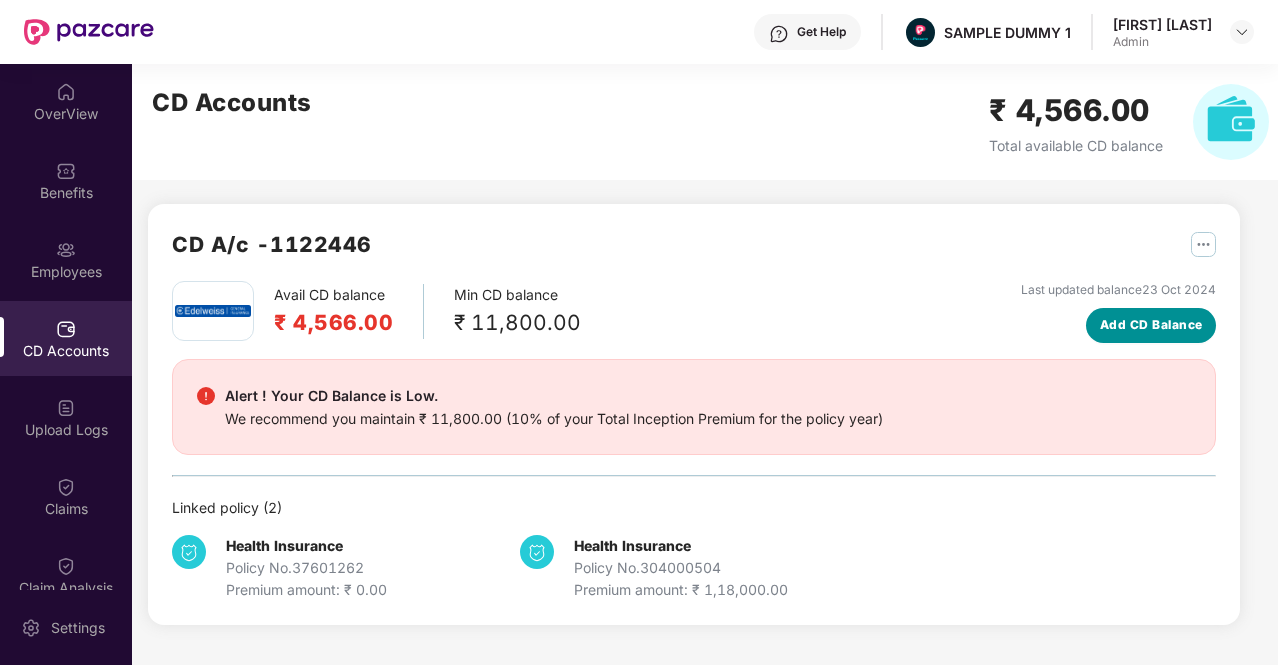 click on "Add CD Balance" at bounding box center (1151, 325) 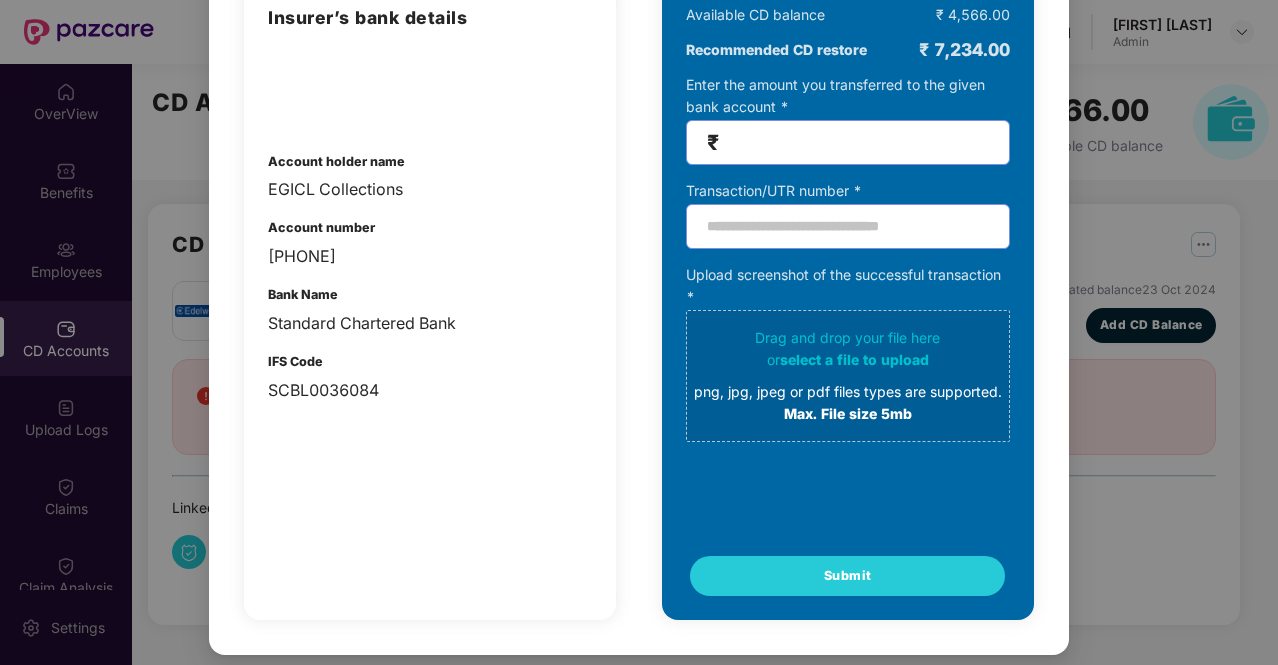 scroll, scrollTop: 0, scrollLeft: 0, axis: both 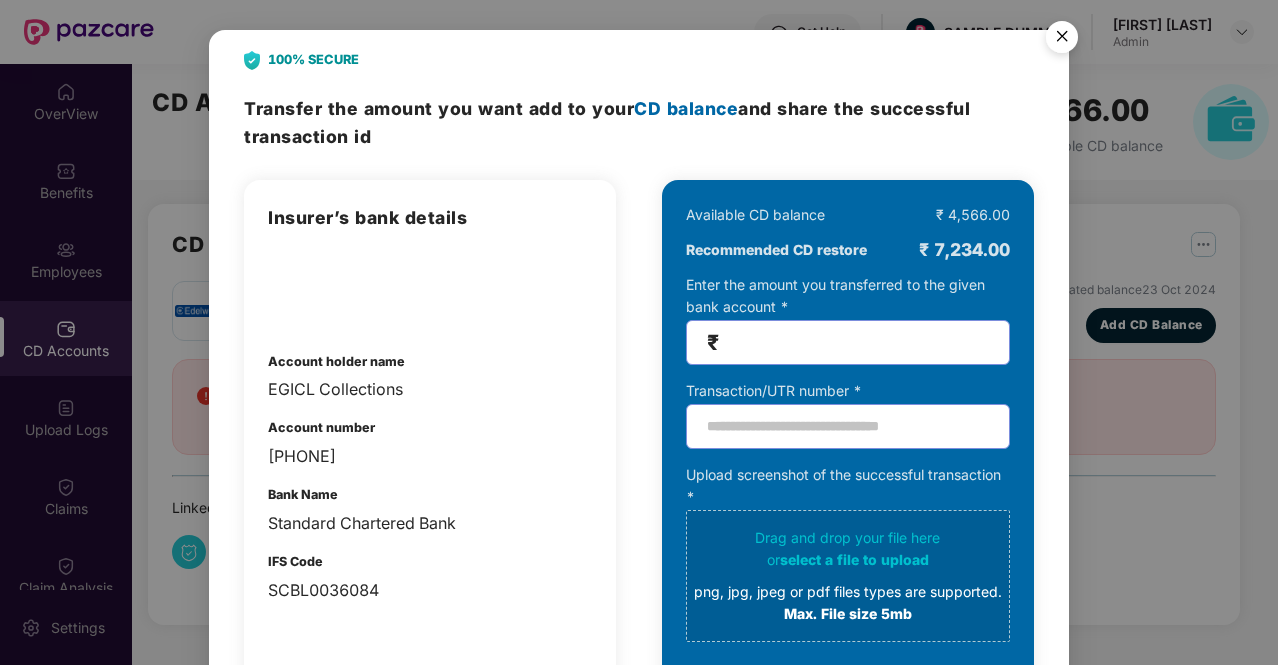 click at bounding box center [1062, 40] 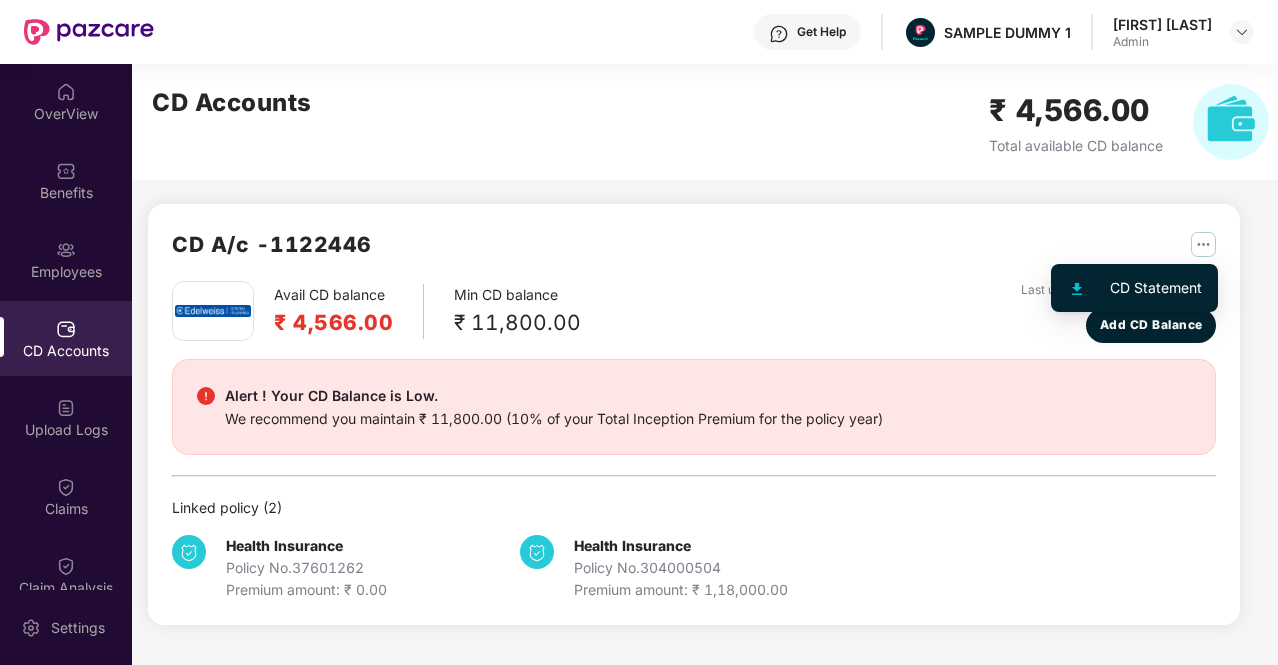 click at bounding box center [1203, 244] 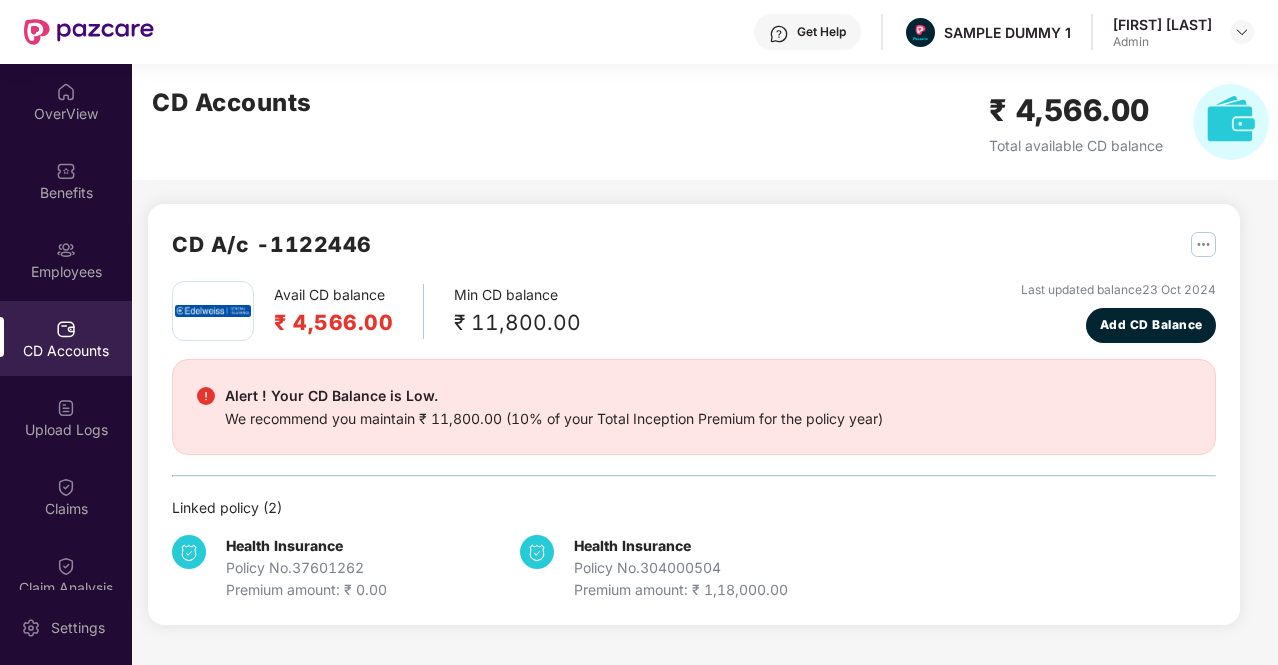 click on "C D A/c - [ACCOUNT_NUMBER]" at bounding box center [694, 254] 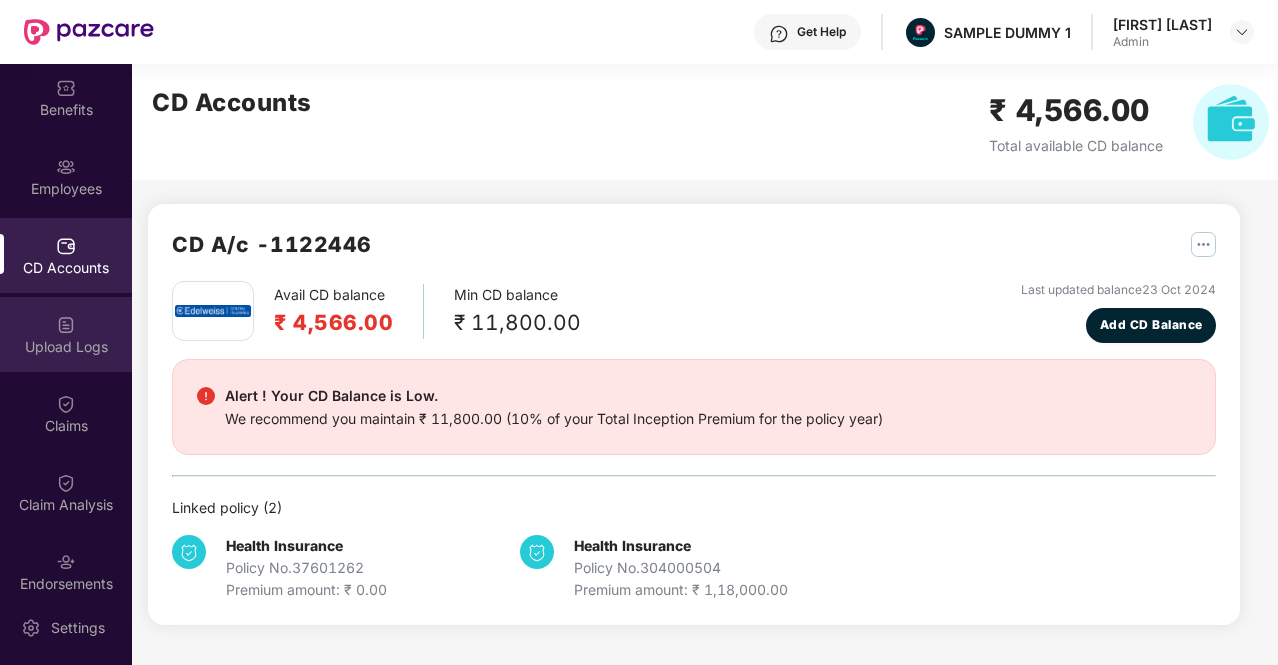 scroll, scrollTop: 128, scrollLeft: 0, axis: vertical 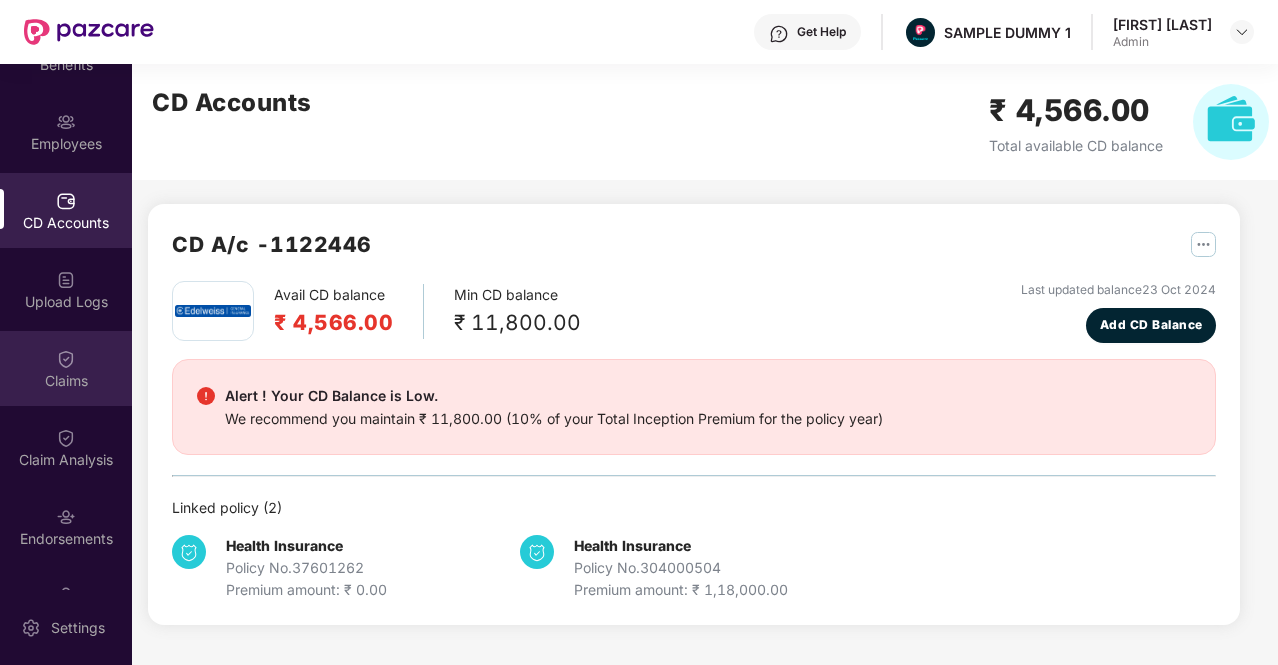 click at bounding box center [66, 359] 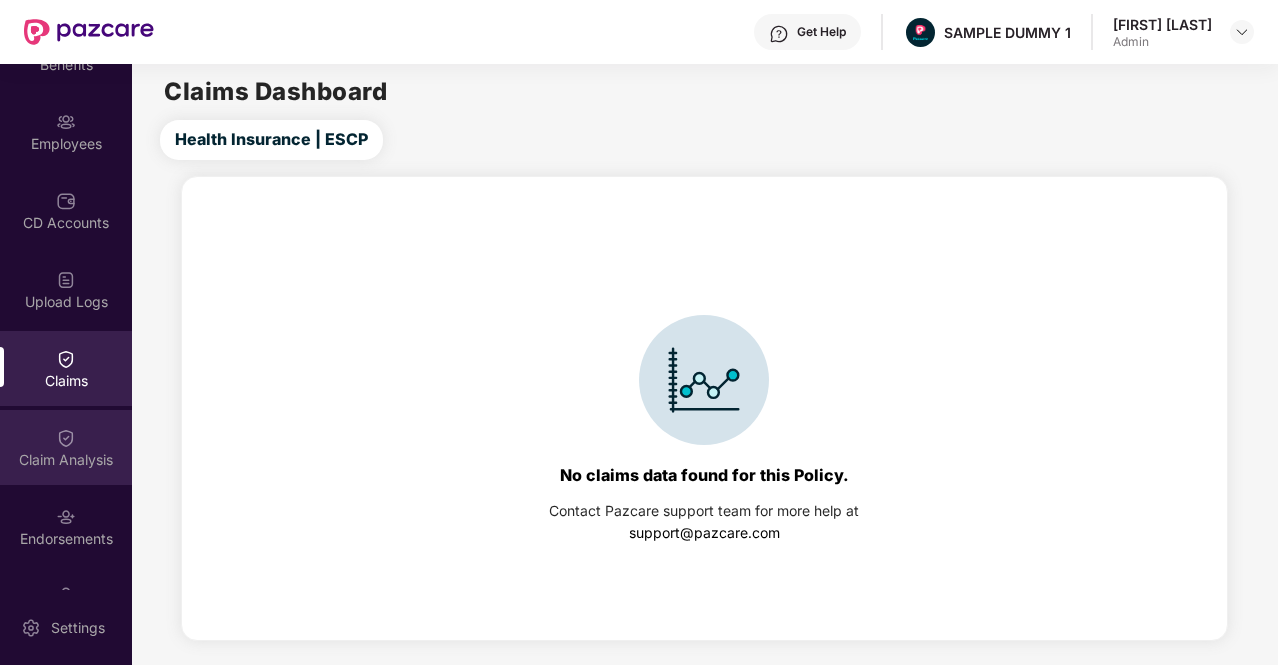 click on "Claim Analysis" at bounding box center (66, 447) 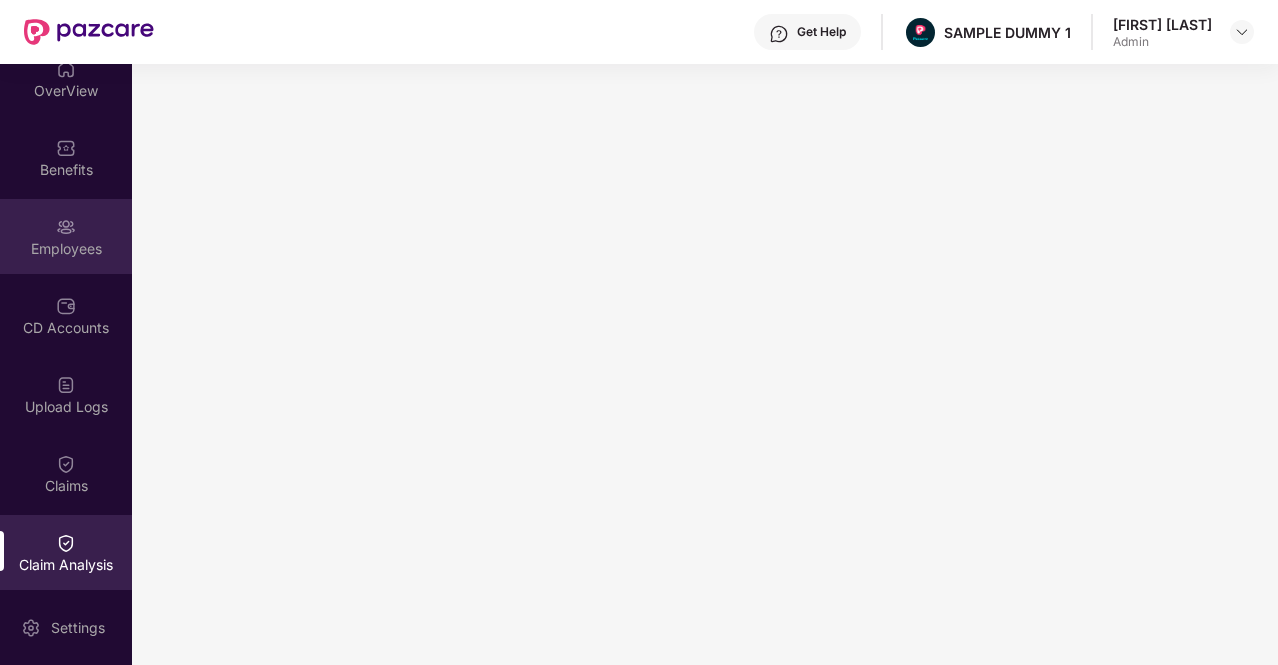 scroll, scrollTop: 0, scrollLeft: 0, axis: both 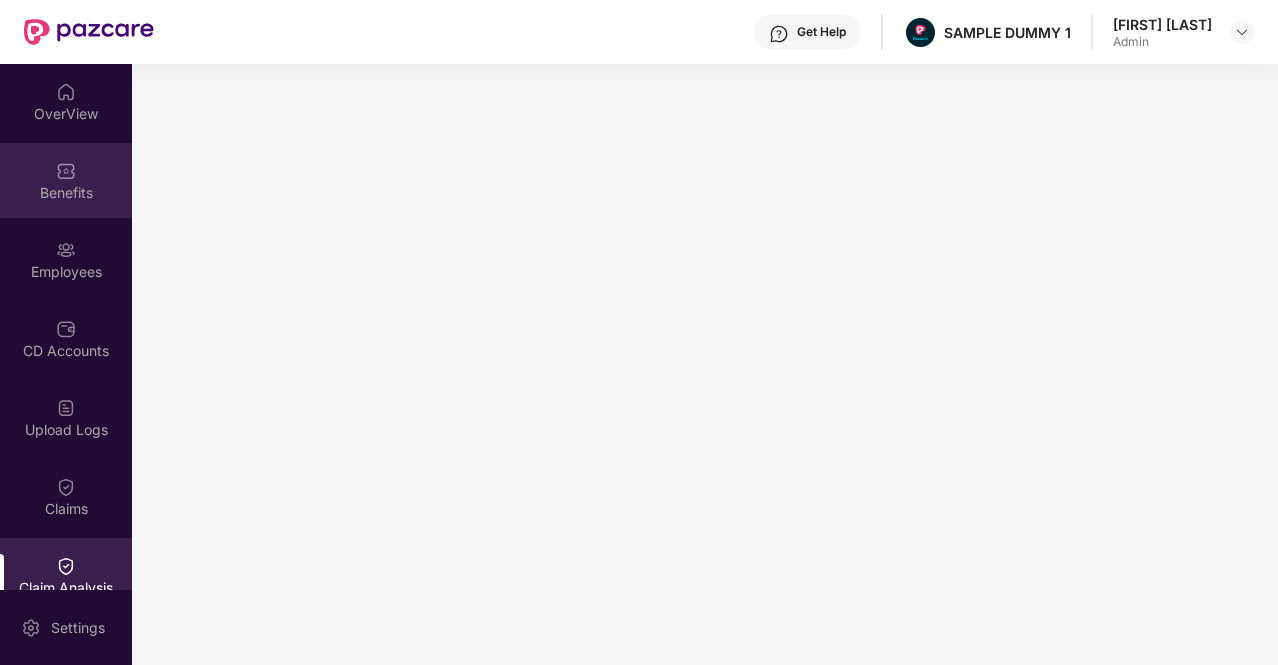 click on "Benefits" at bounding box center (66, 193) 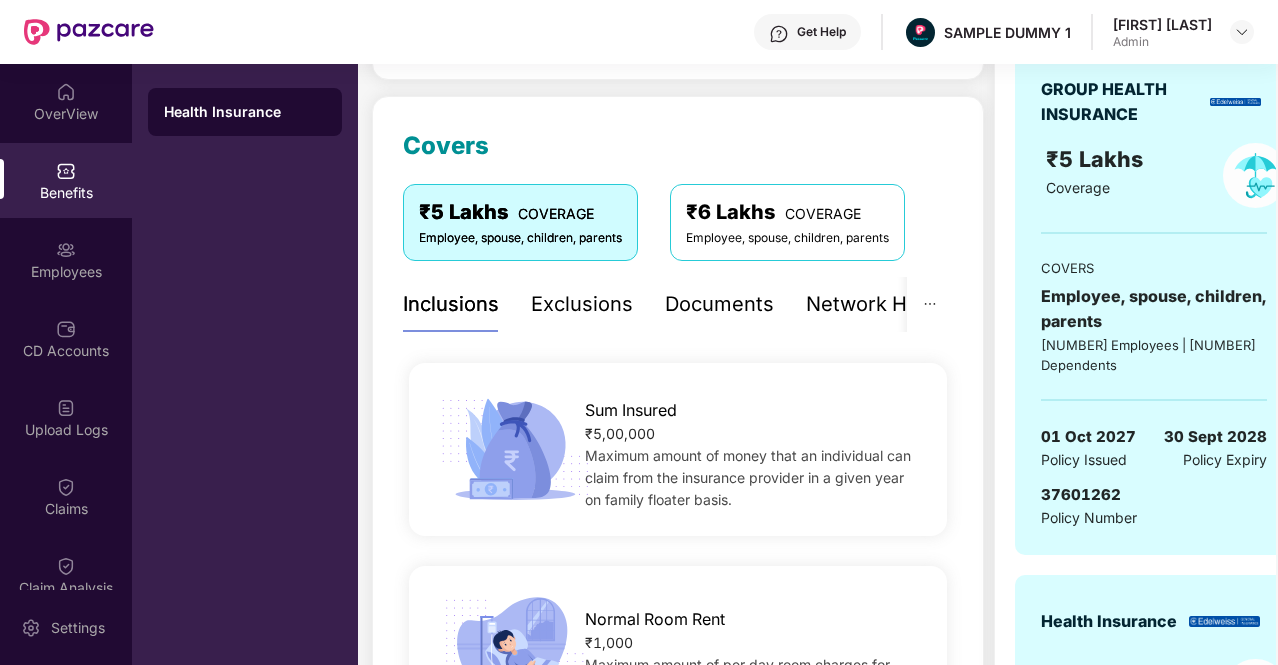 scroll, scrollTop: 222, scrollLeft: 0, axis: vertical 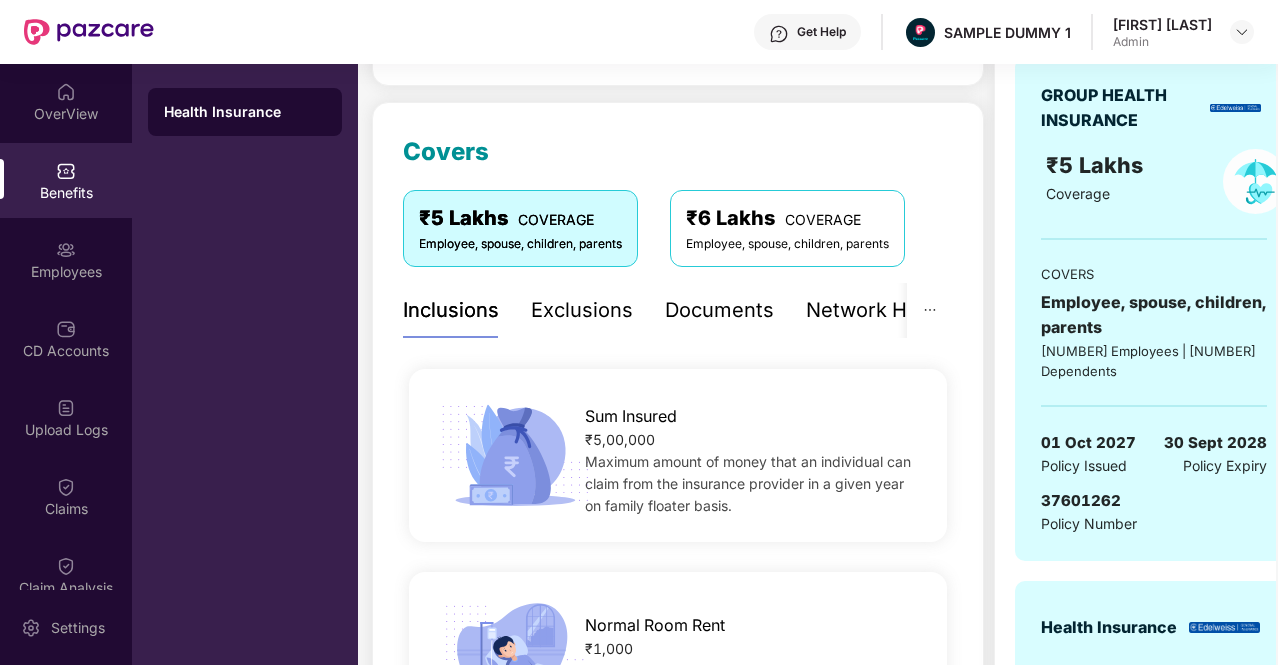 click on "Exclusions" at bounding box center (582, 310) 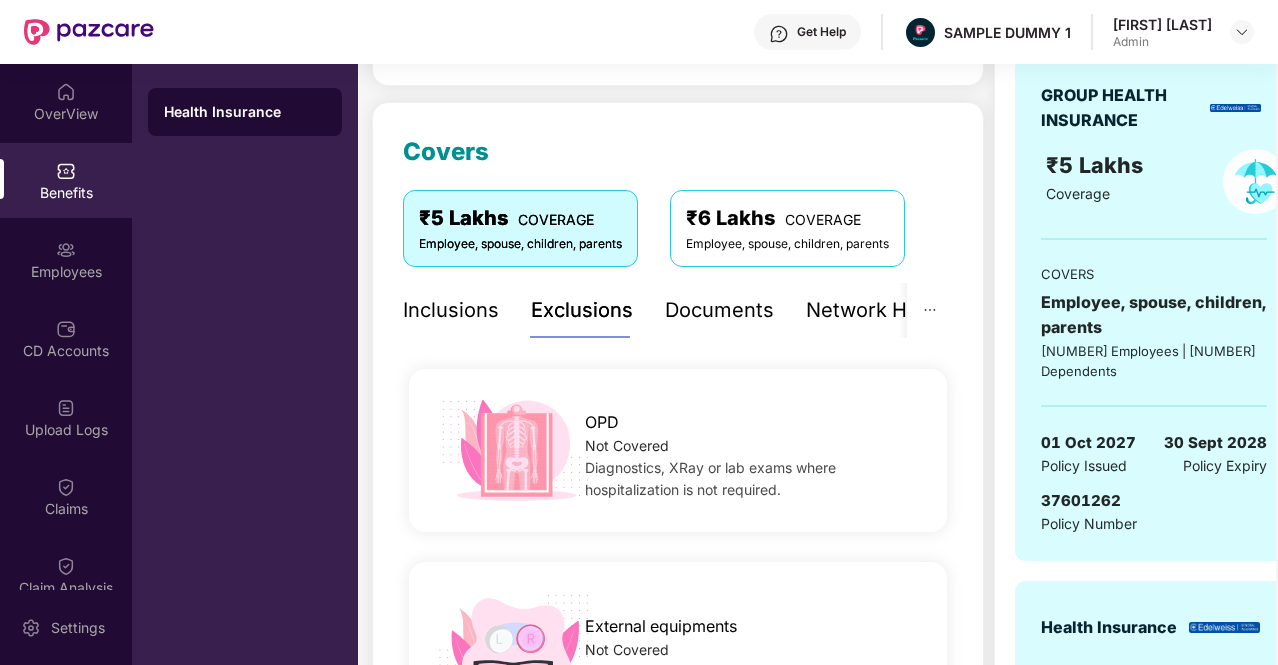 click on "Documents" at bounding box center [719, 310] 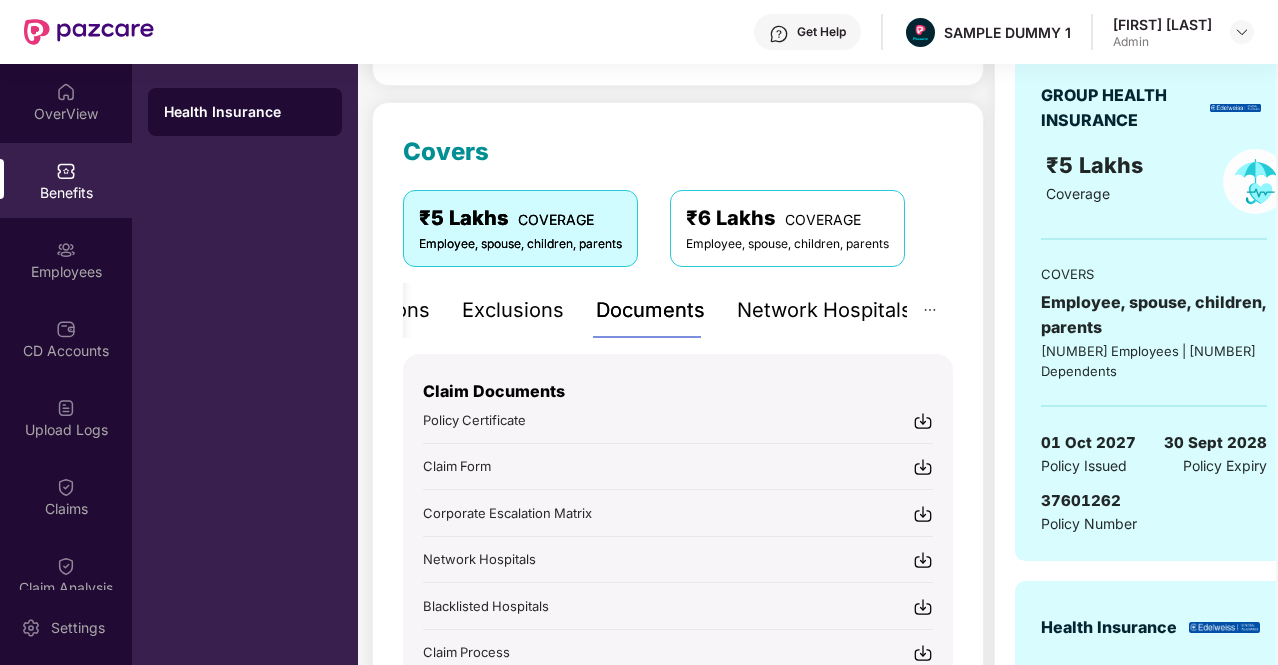 click on "Network Hospitals" at bounding box center [824, 310] 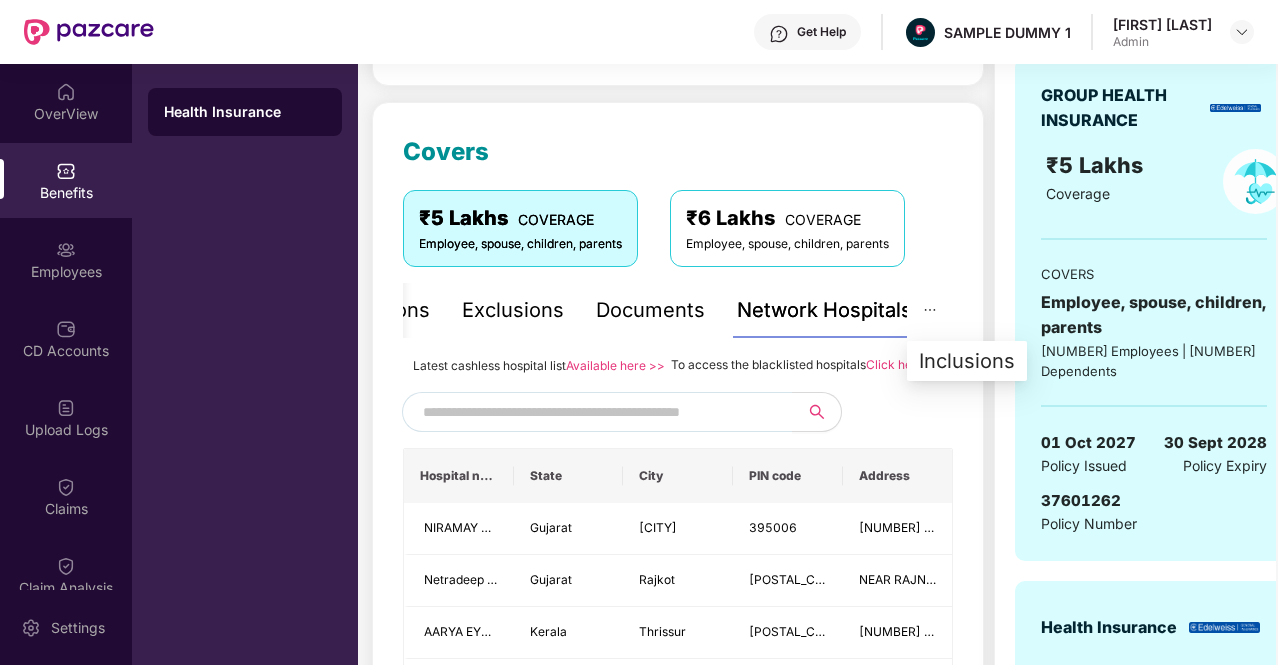 click at bounding box center (930, 310) 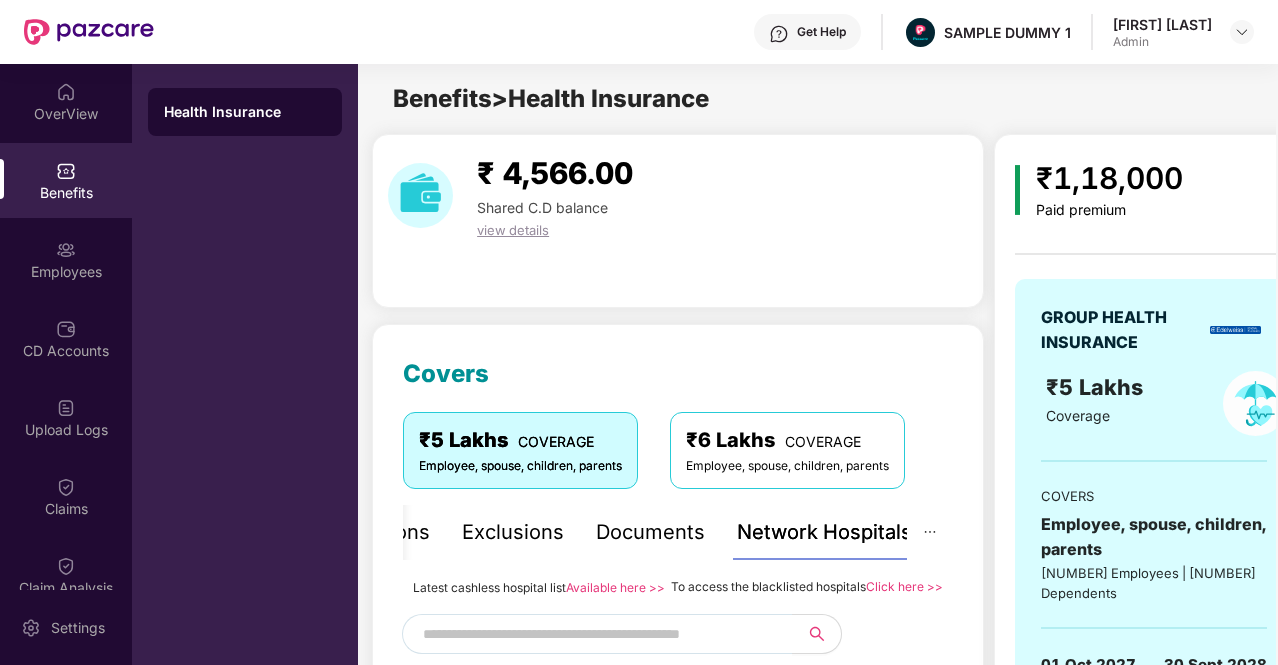 scroll, scrollTop: 0, scrollLeft: 0, axis: both 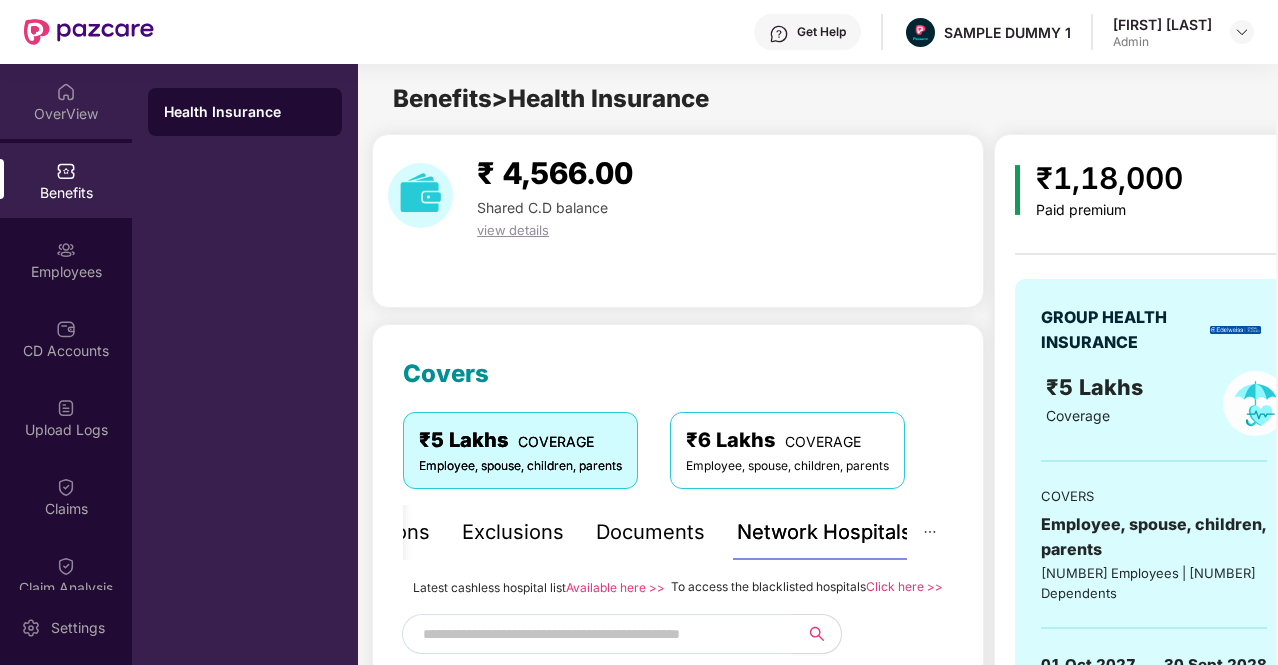 click at bounding box center [66, 92] 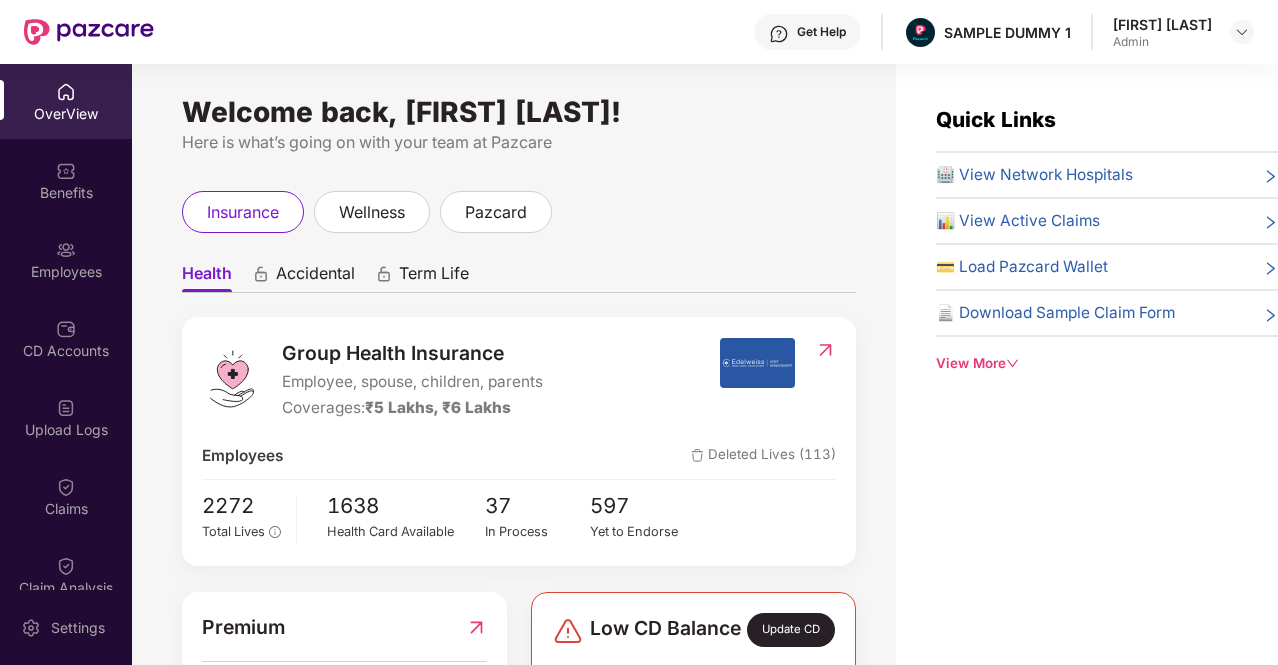 scroll, scrollTop: 131, scrollLeft: 0, axis: vertical 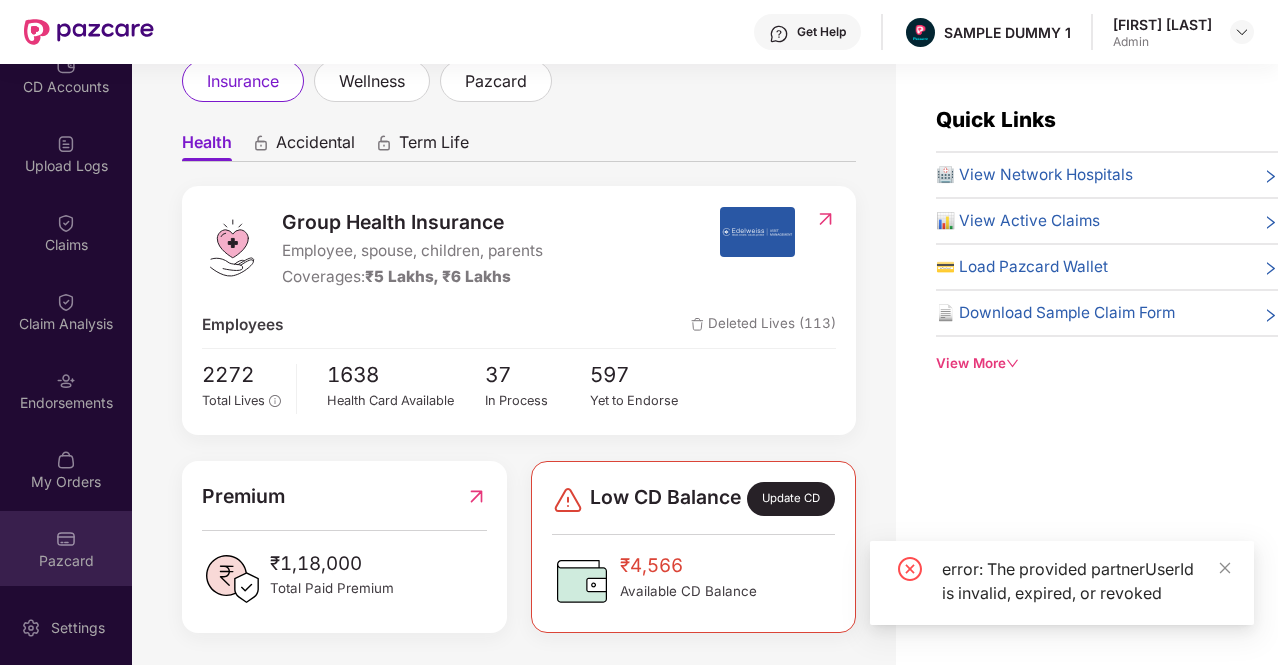 click on "Pazcard" at bounding box center (66, 548) 